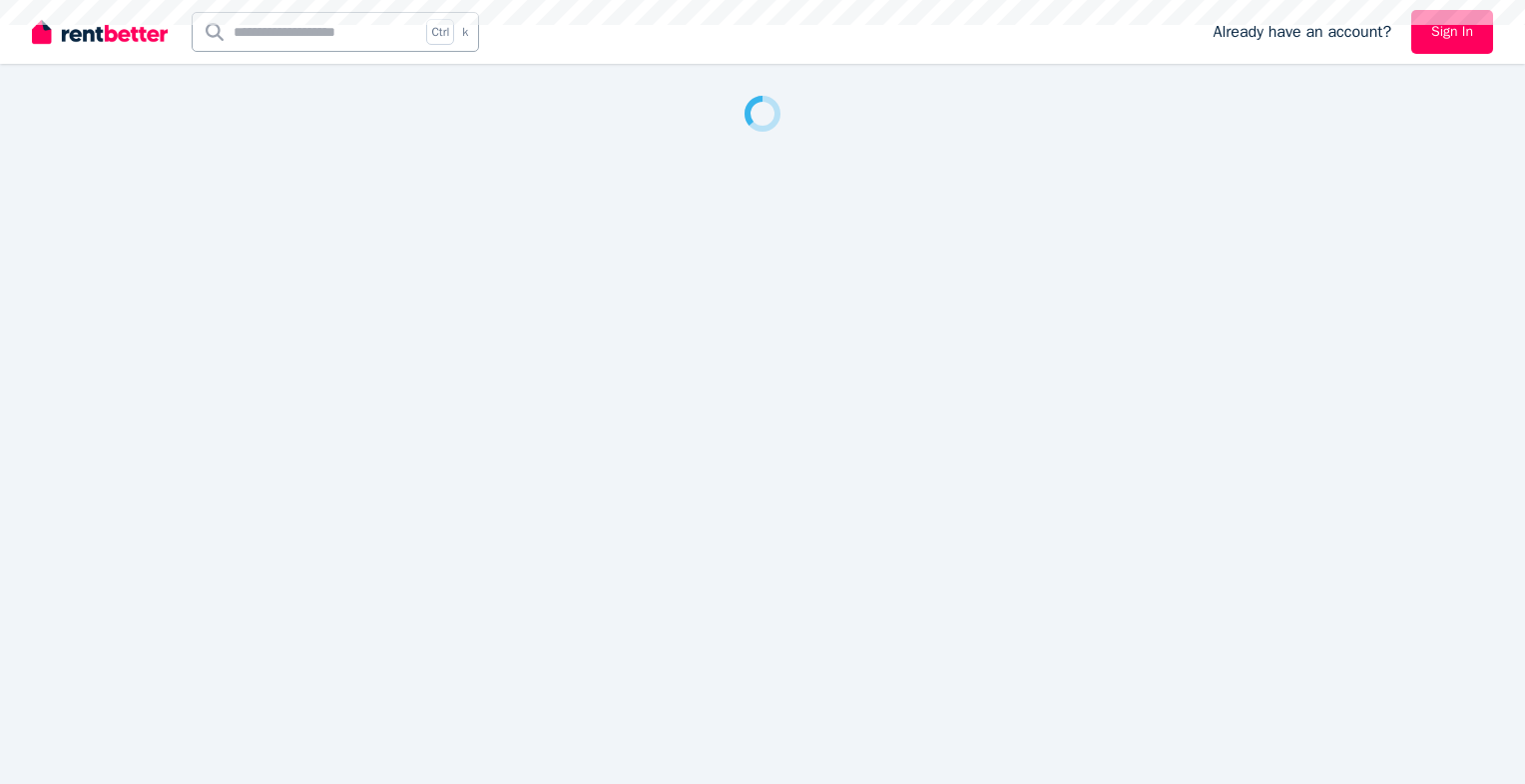scroll, scrollTop: 0, scrollLeft: 0, axis: both 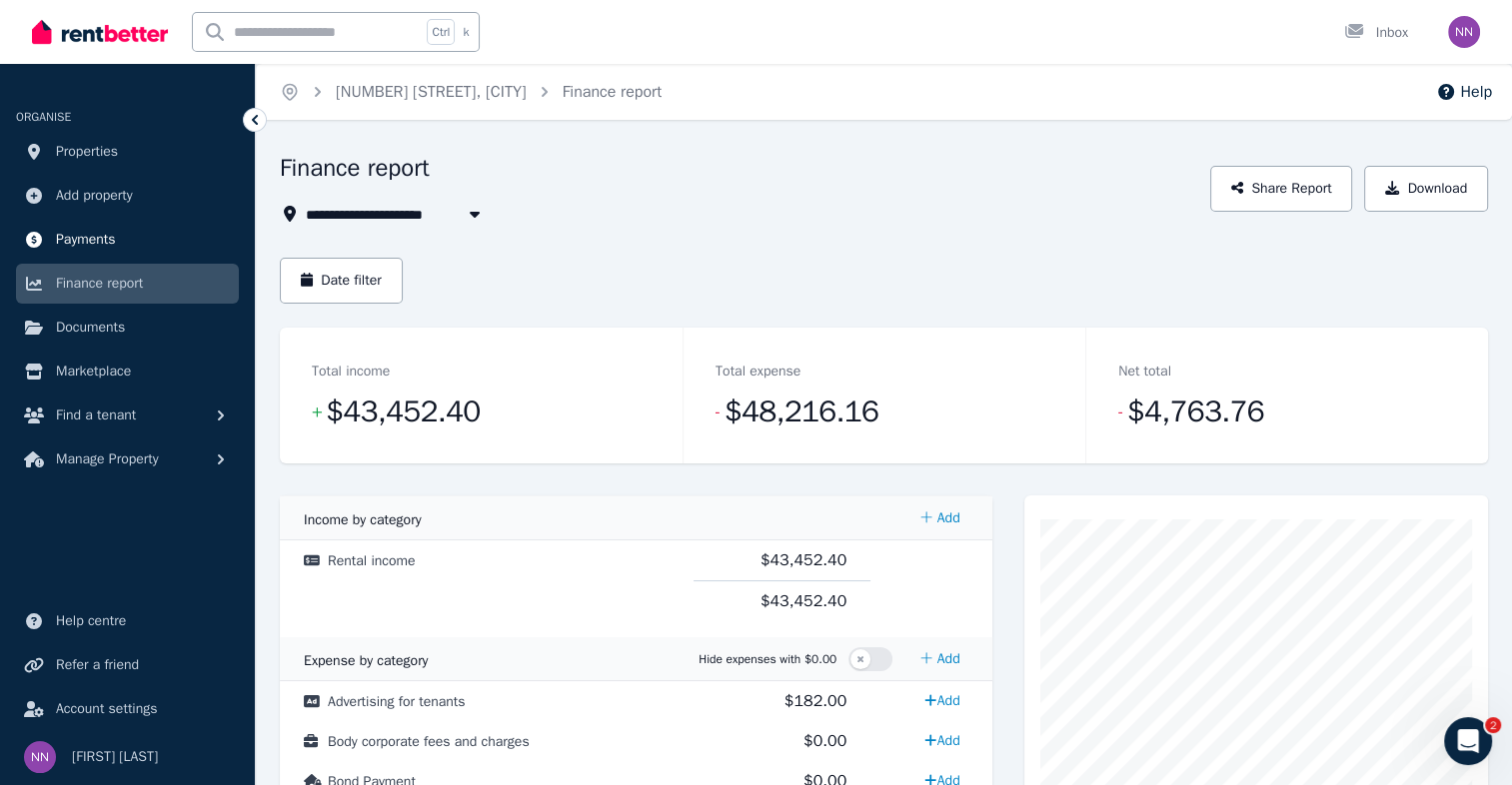click on "Payments" at bounding box center [86, 240] 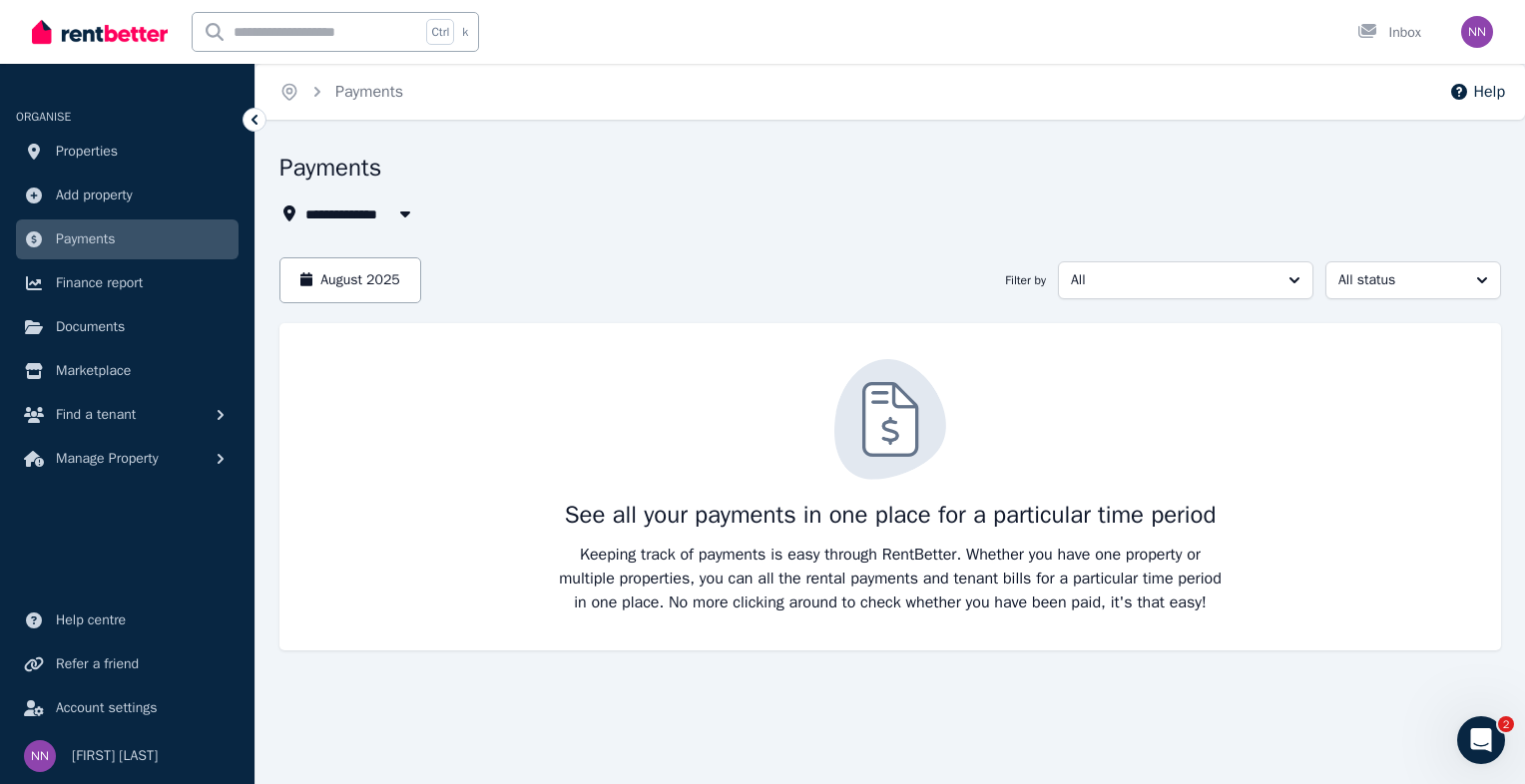 click 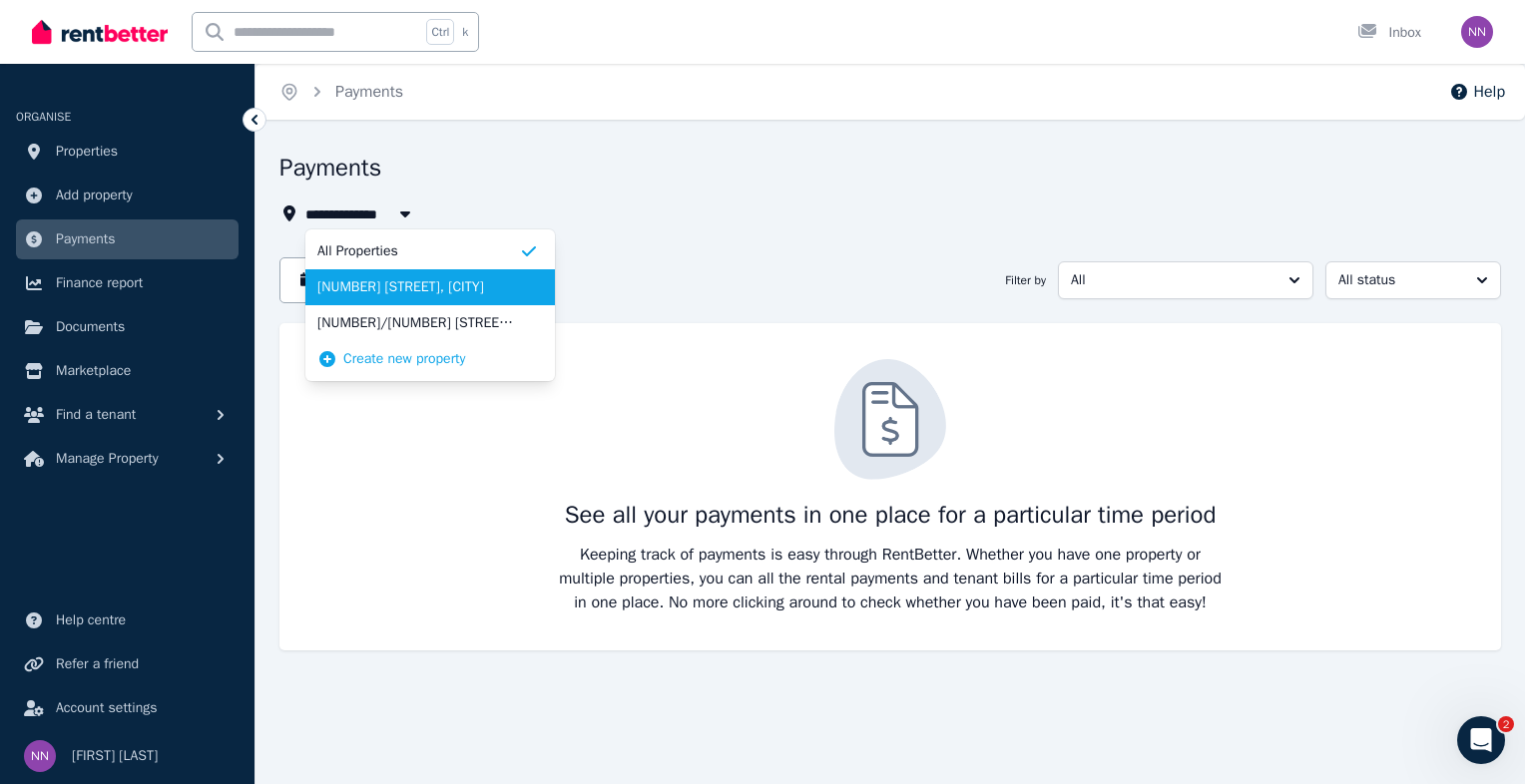 click on "[NUMBER] [STREET], [CITY]" at bounding box center (418, 287) 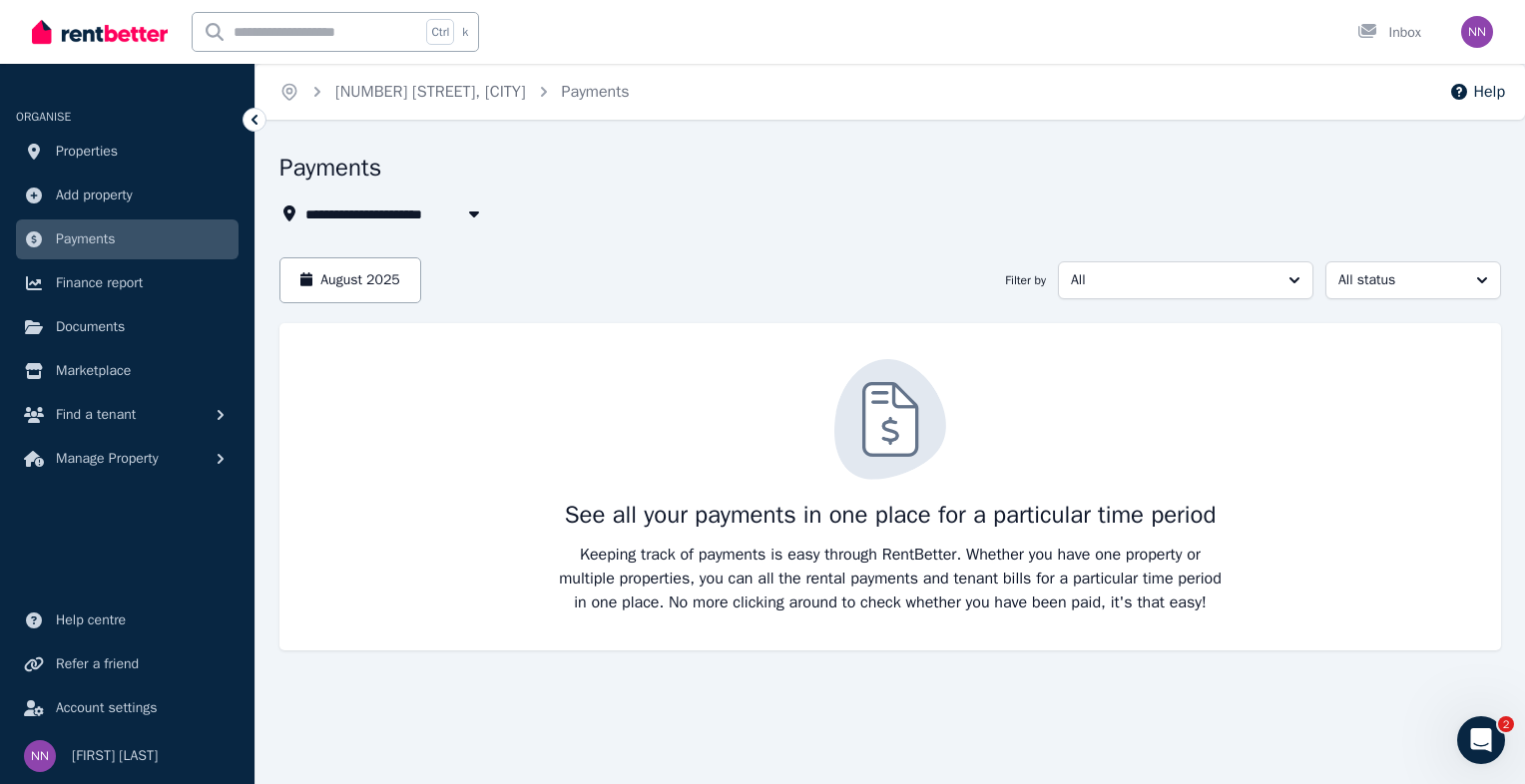 click on "[MONTH] 2025 Filter by All All status" at bounding box center [890, 280] 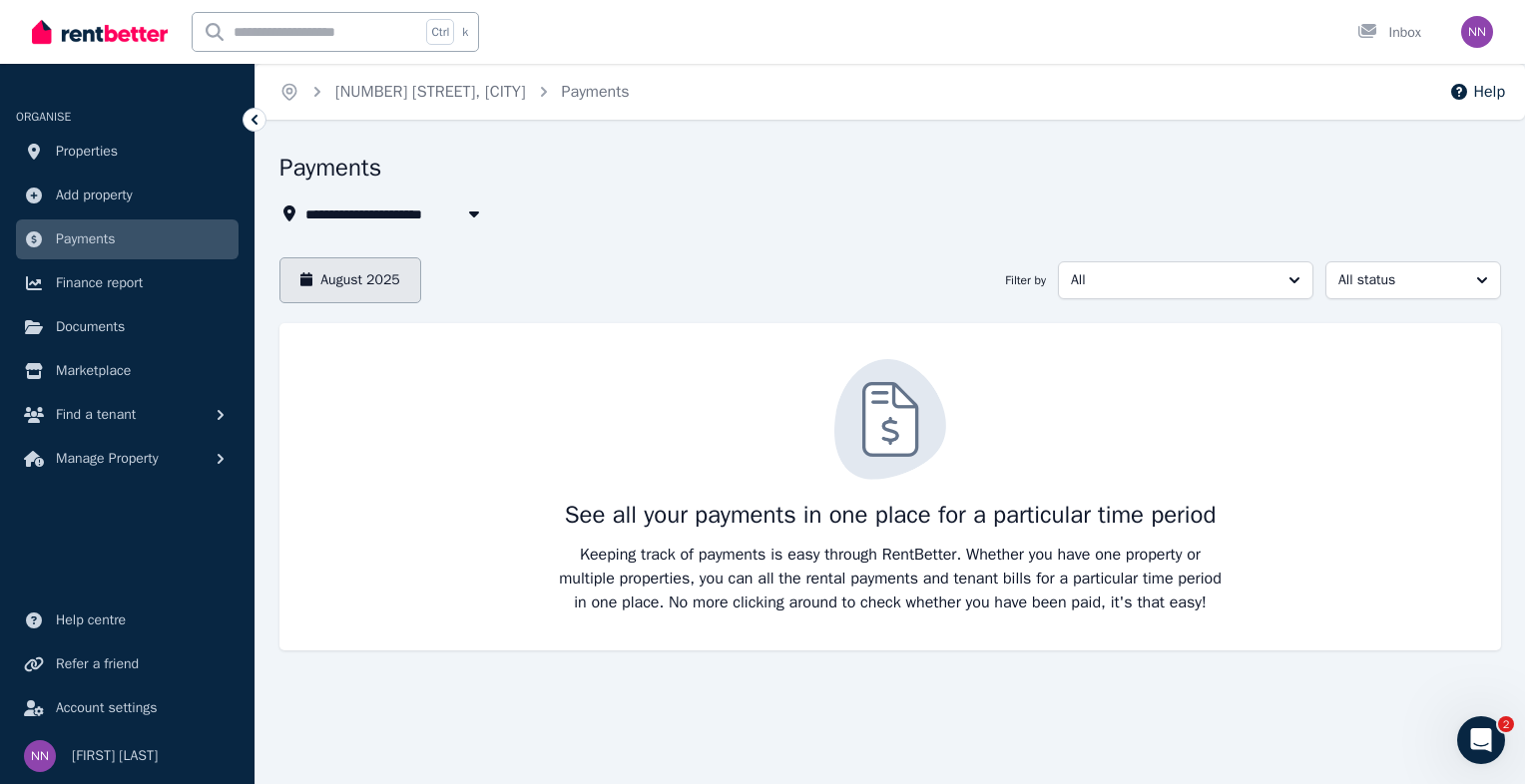 click on "August 2025" at bounding box center (350, 280) 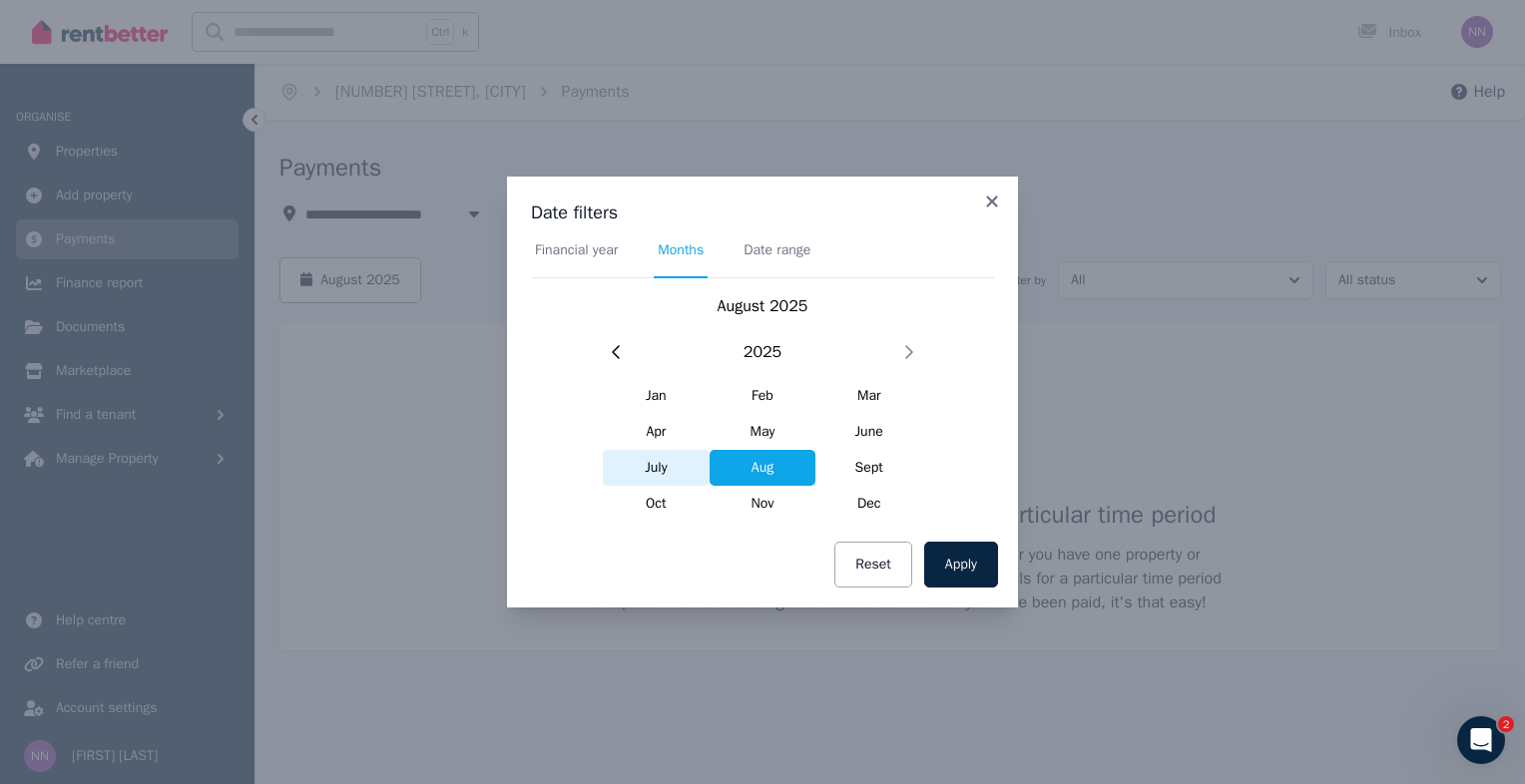 click on "July" at bounding box center [656, 468] 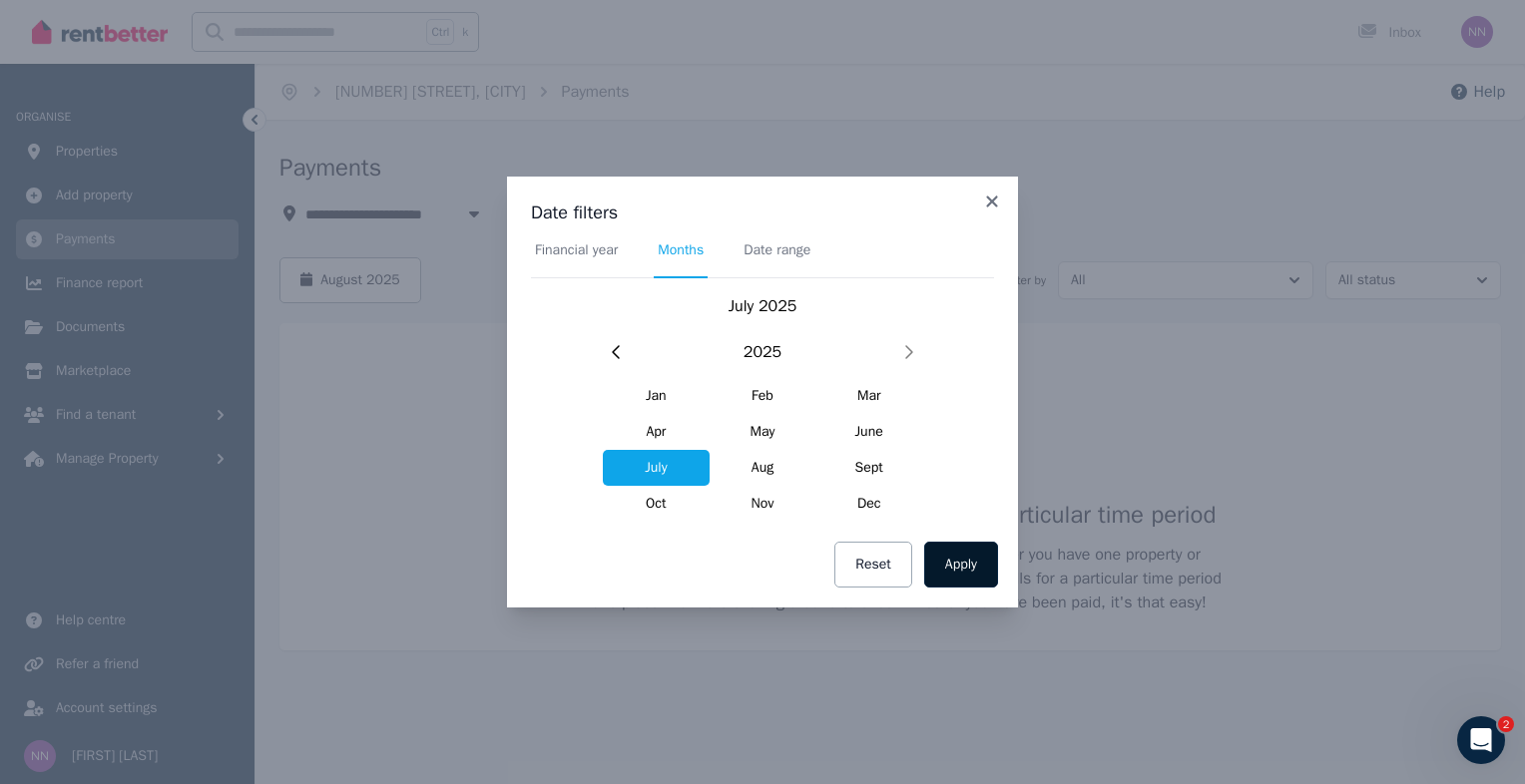 click on "Apply" at bounding box center [961, 565] 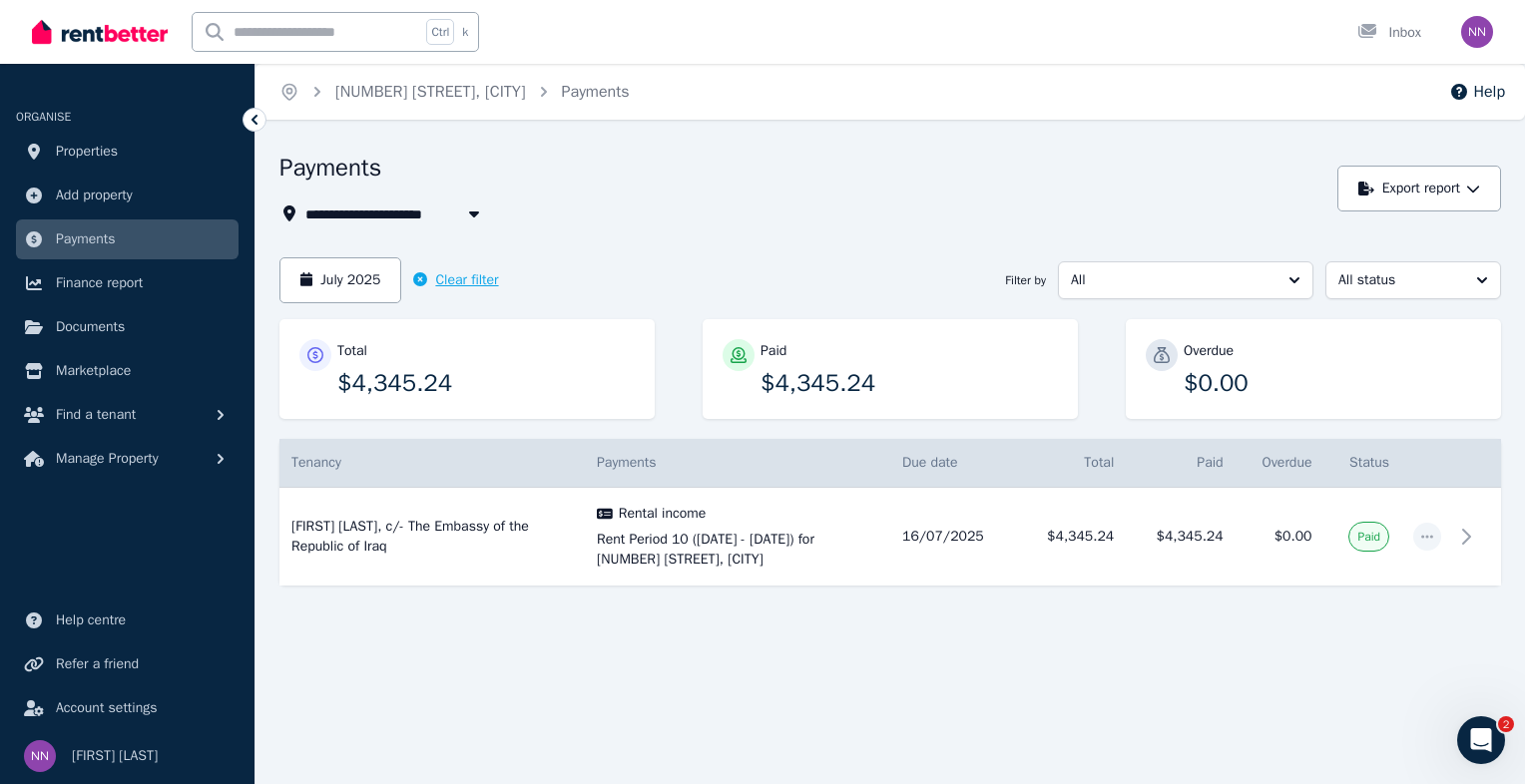 click on "Clear filter" at bounding box center (455, 280) 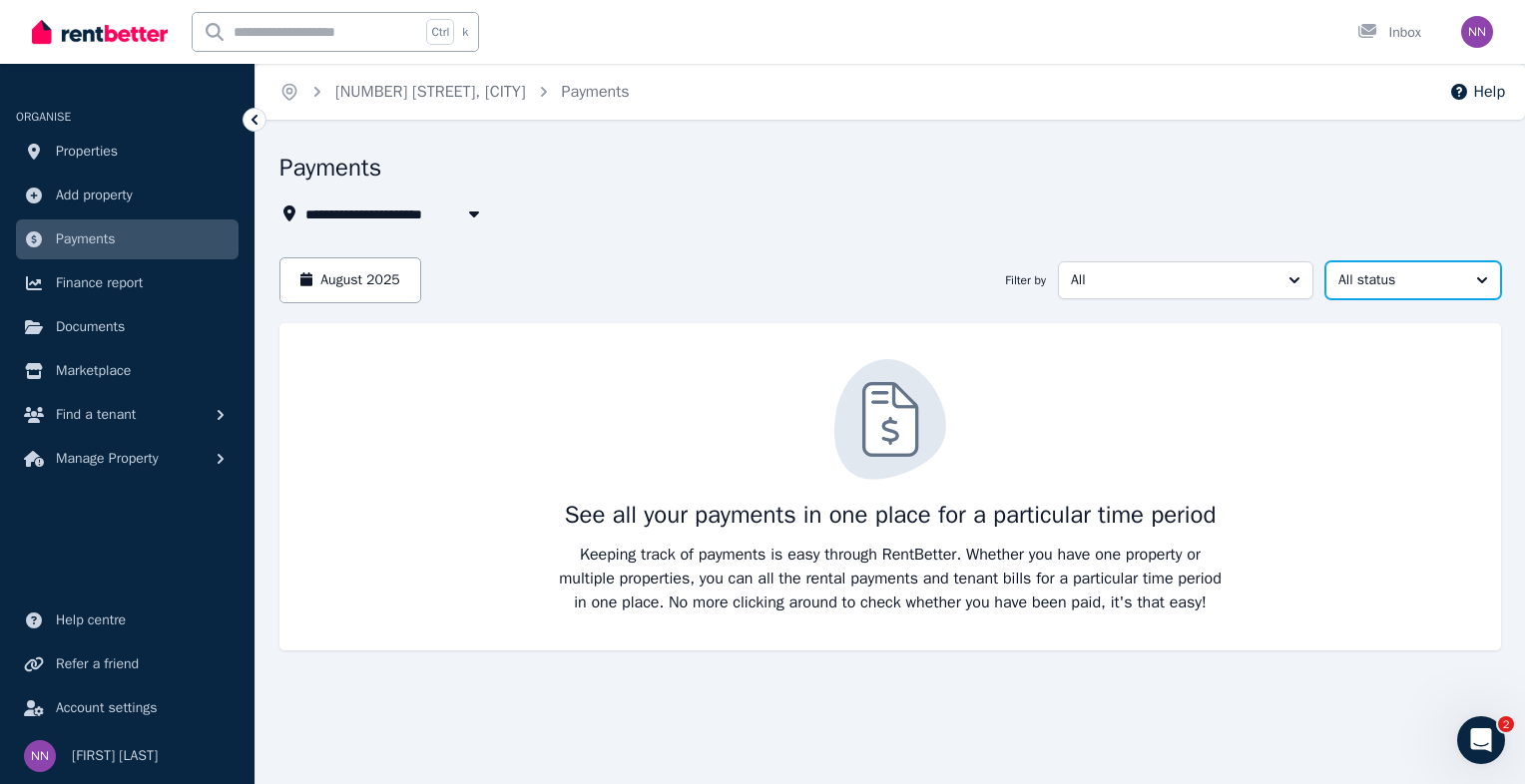 click on "All status" at bounding box center (1413, 280) 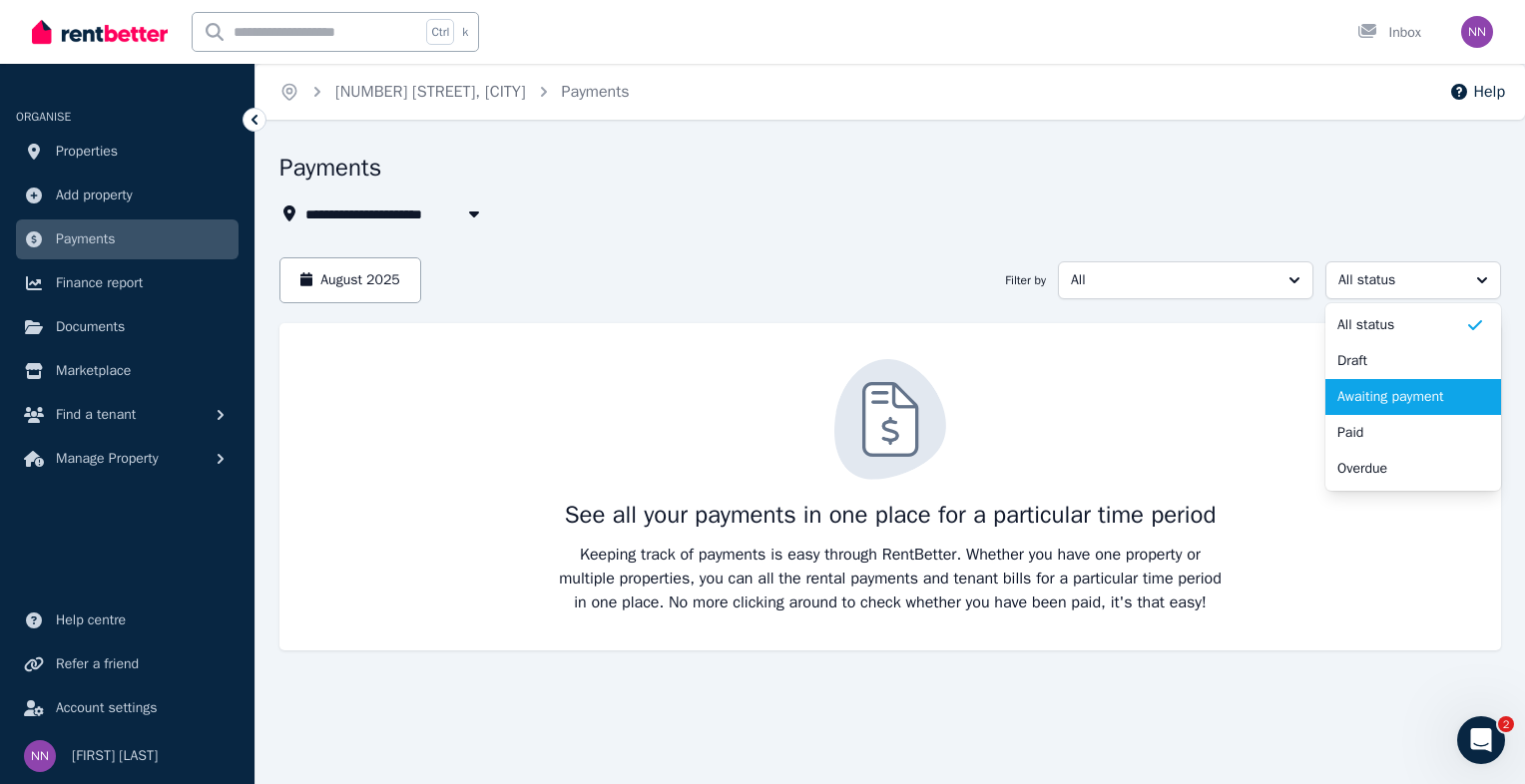 click on "Awaiting payment" at bounding box center (1401, 397) 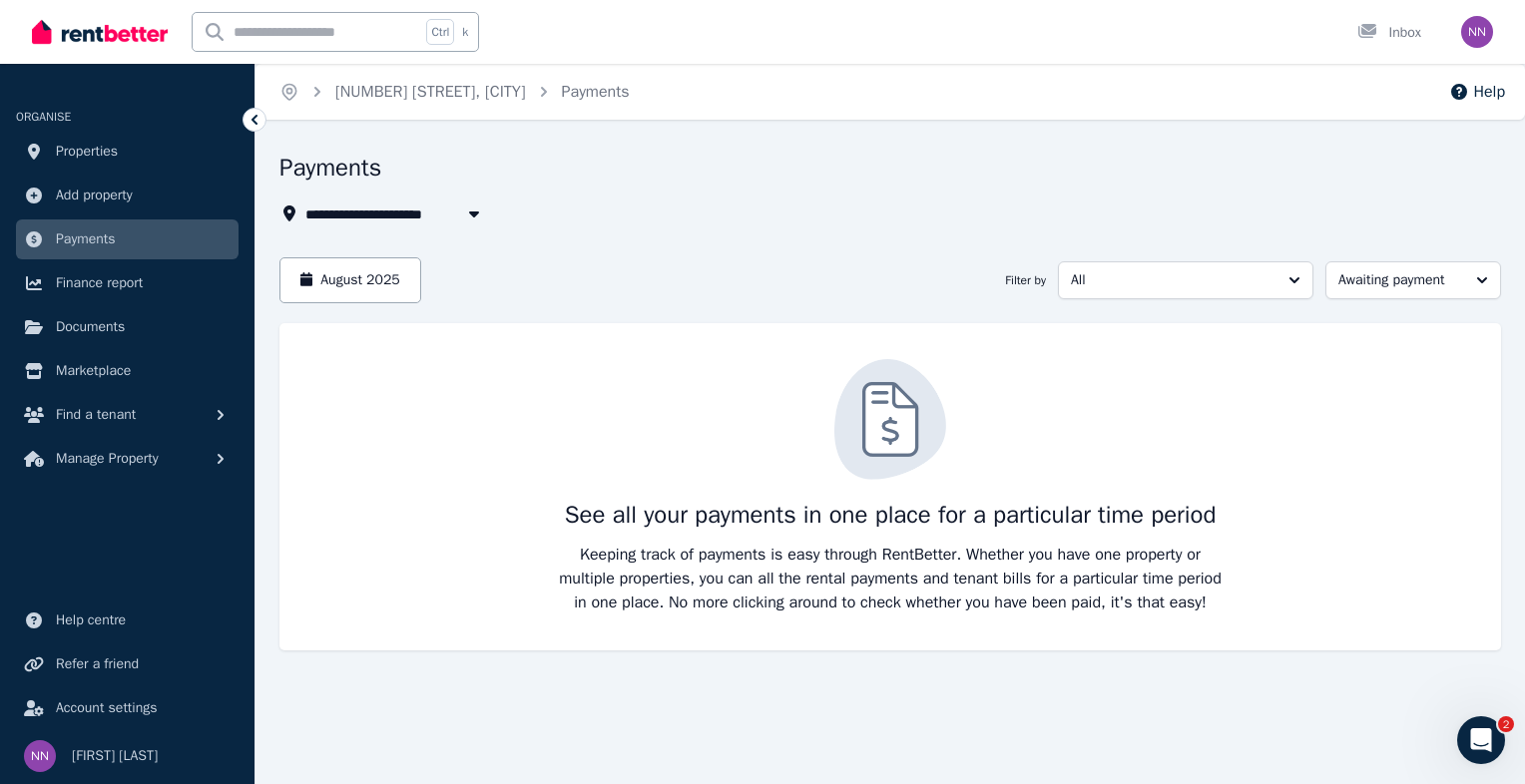 click on "Payments" at bounding box center (86, 239) 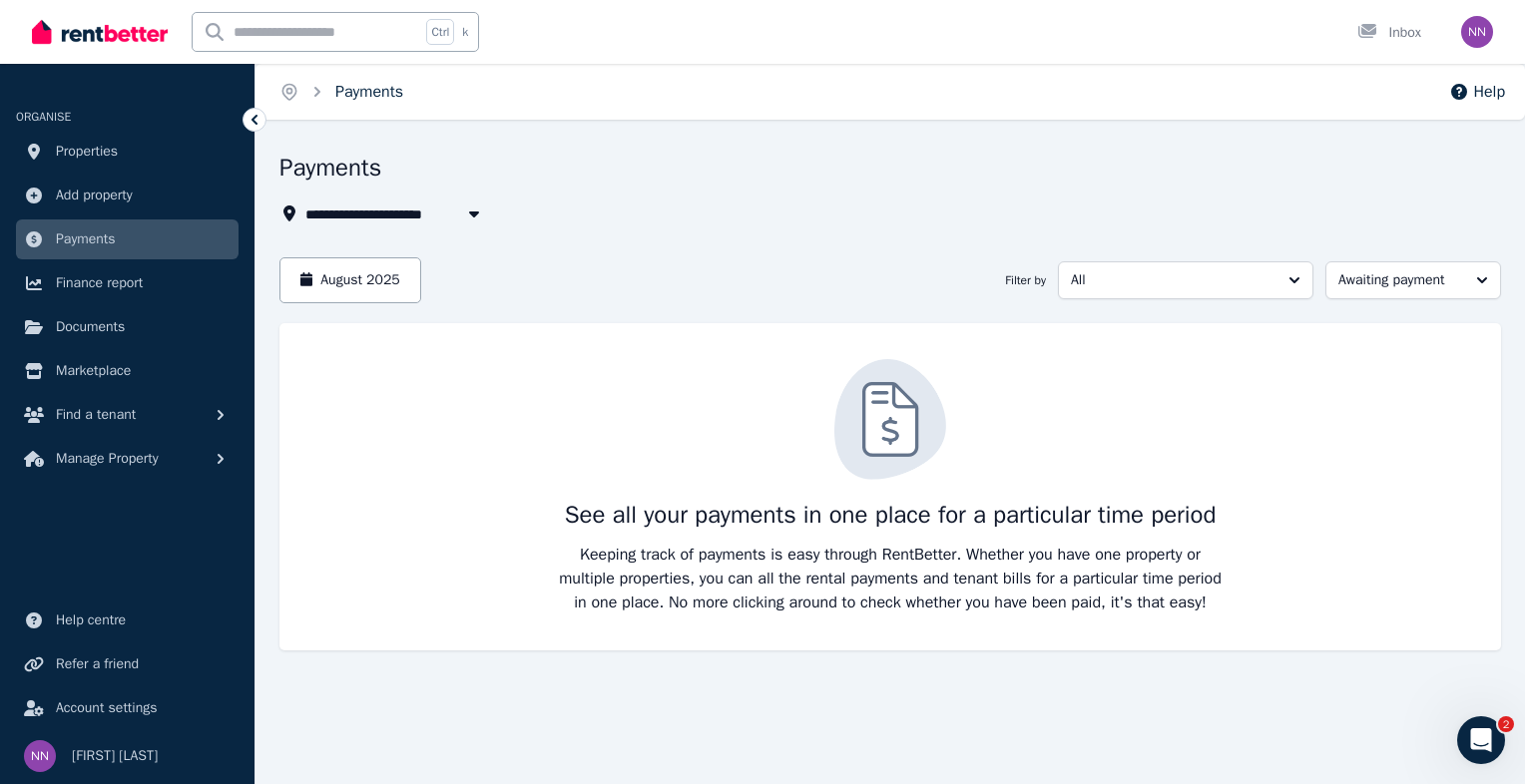 click on "Payments" at bounding box center [369, 92] 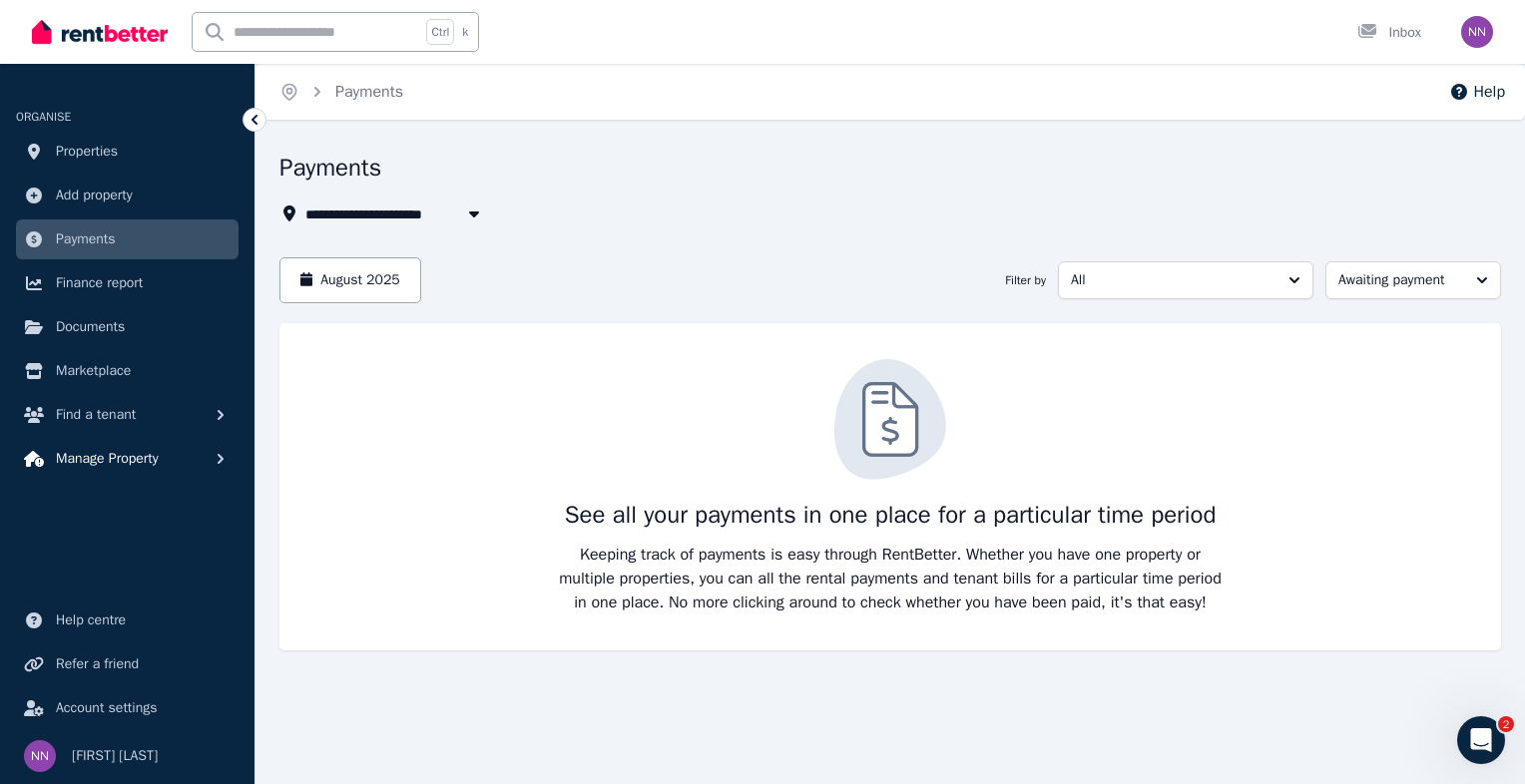 click on "Manage Property" at bounding box center (107, 459) 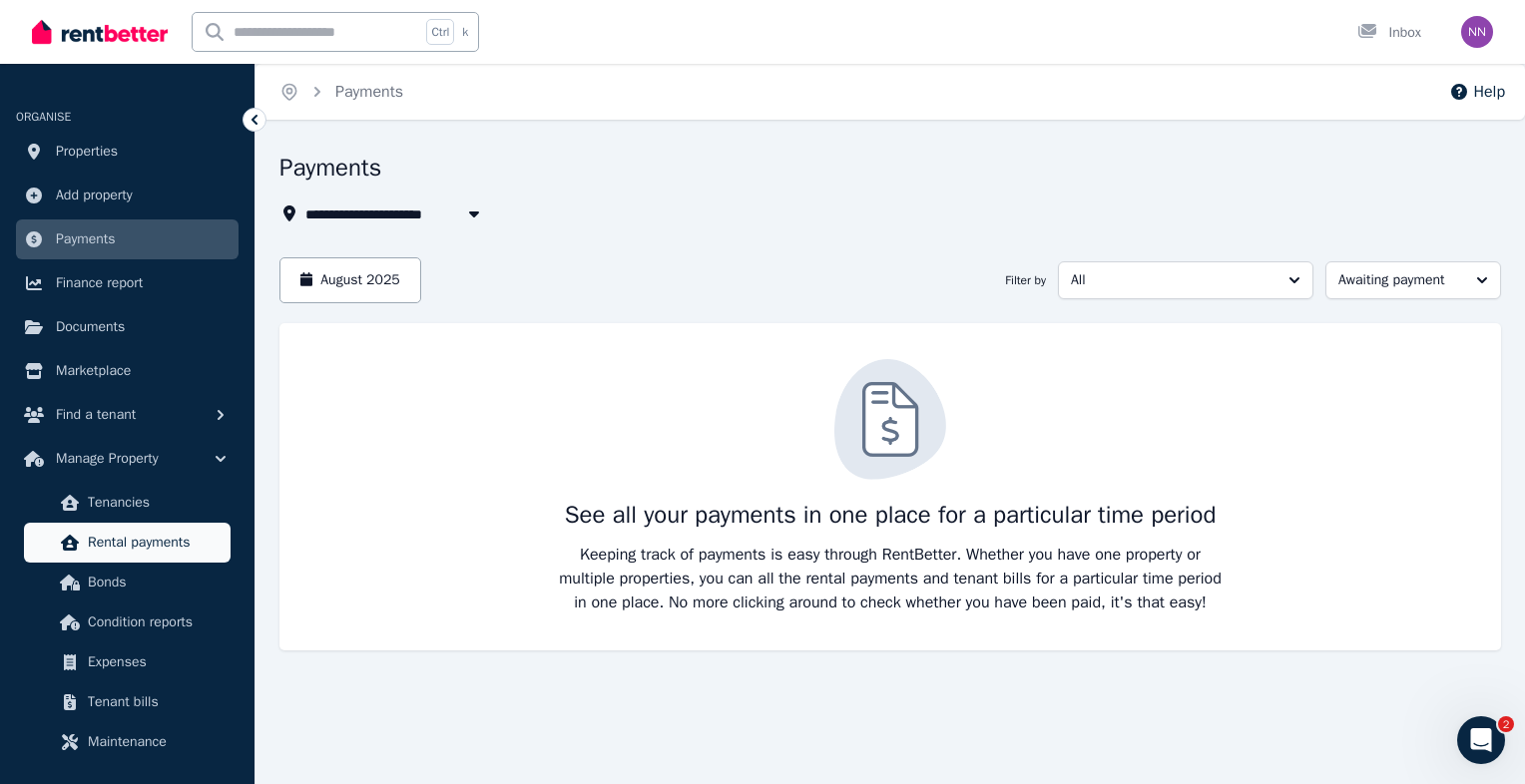 click on "Rental payments" at bounding box center (155, 543) 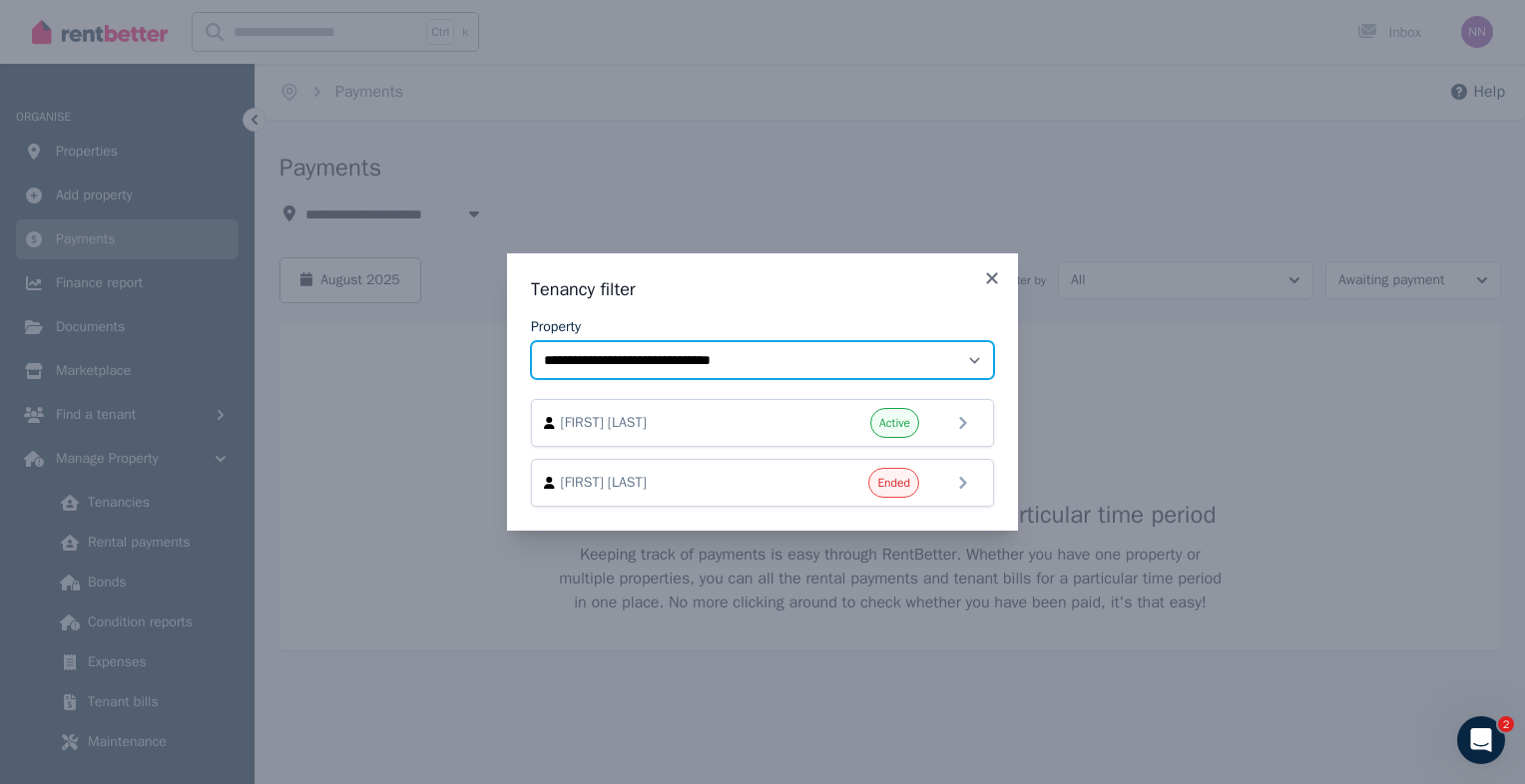 click on "**********" at bounding box center [762, 360] 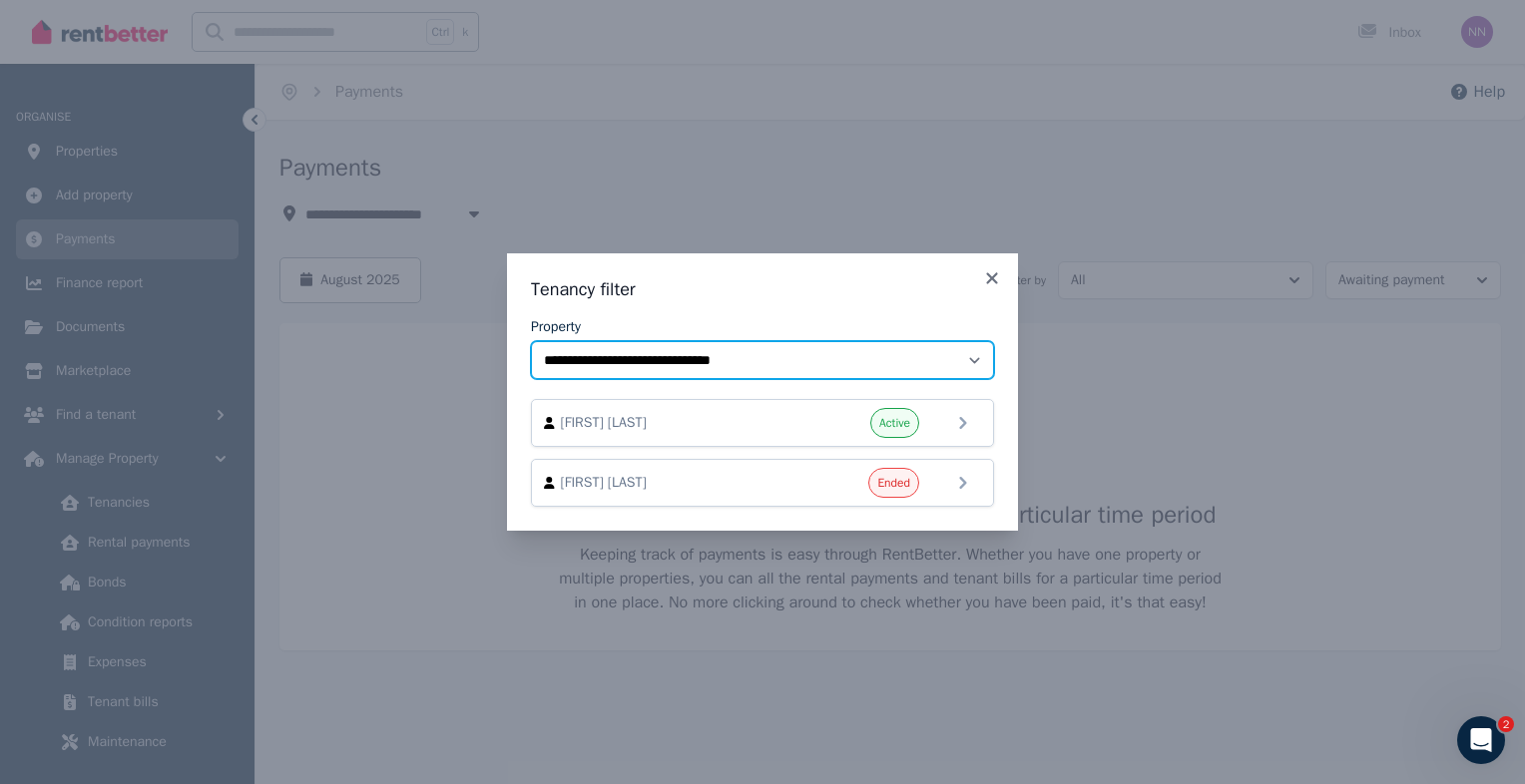 select on "**********" 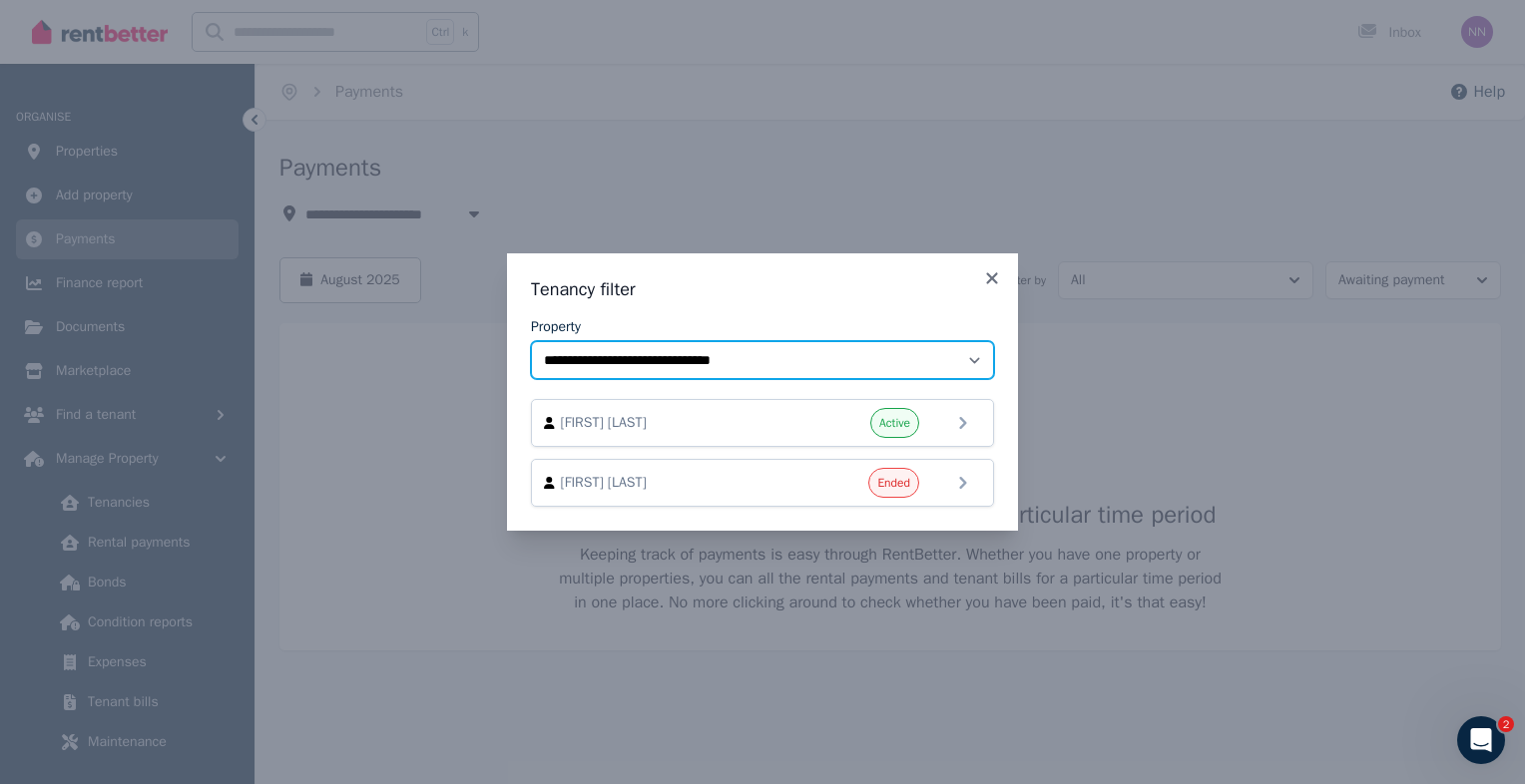 click on "**********" at bounding box center (762, 360) 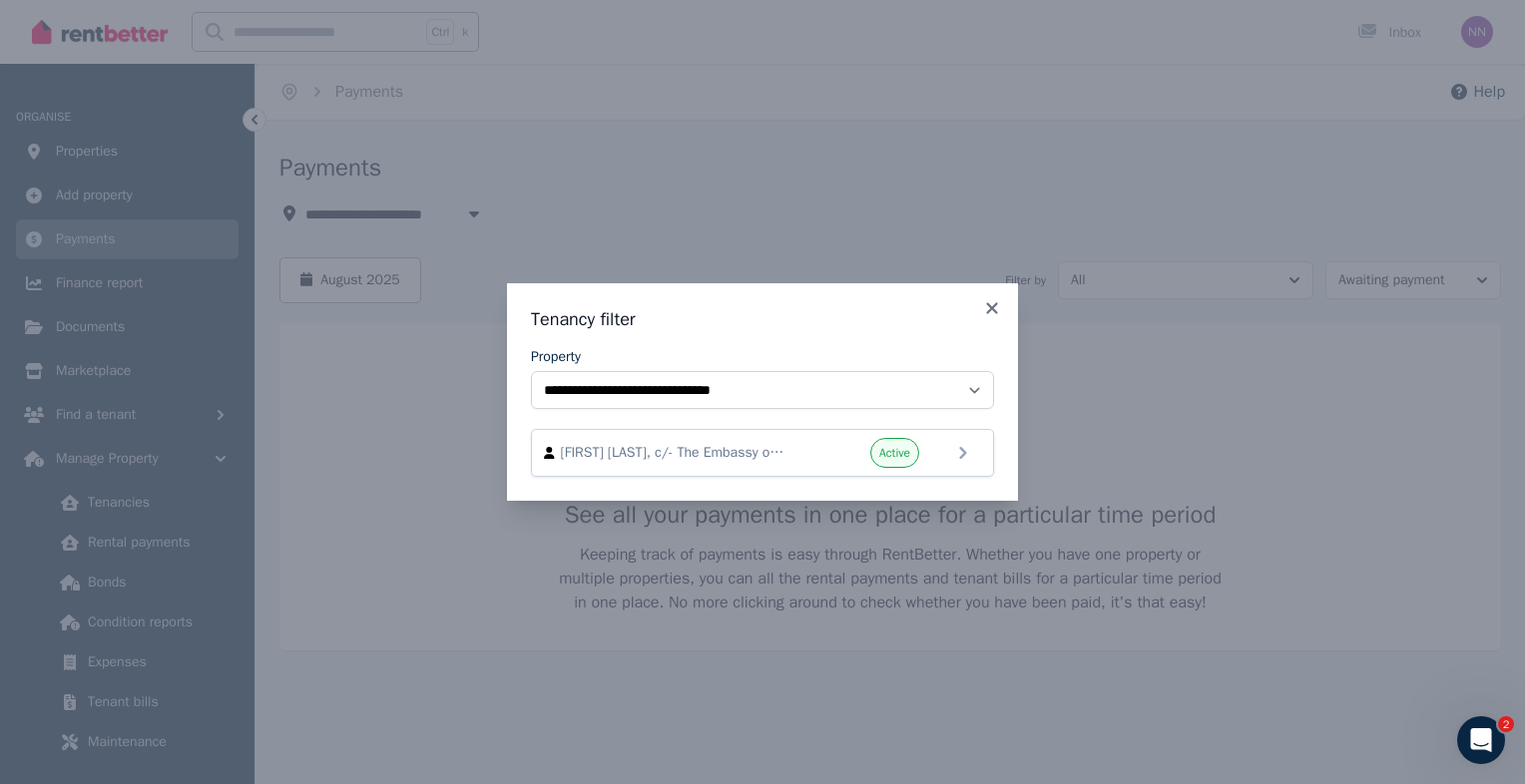 click on "**********" at bounding box center (762, 392) 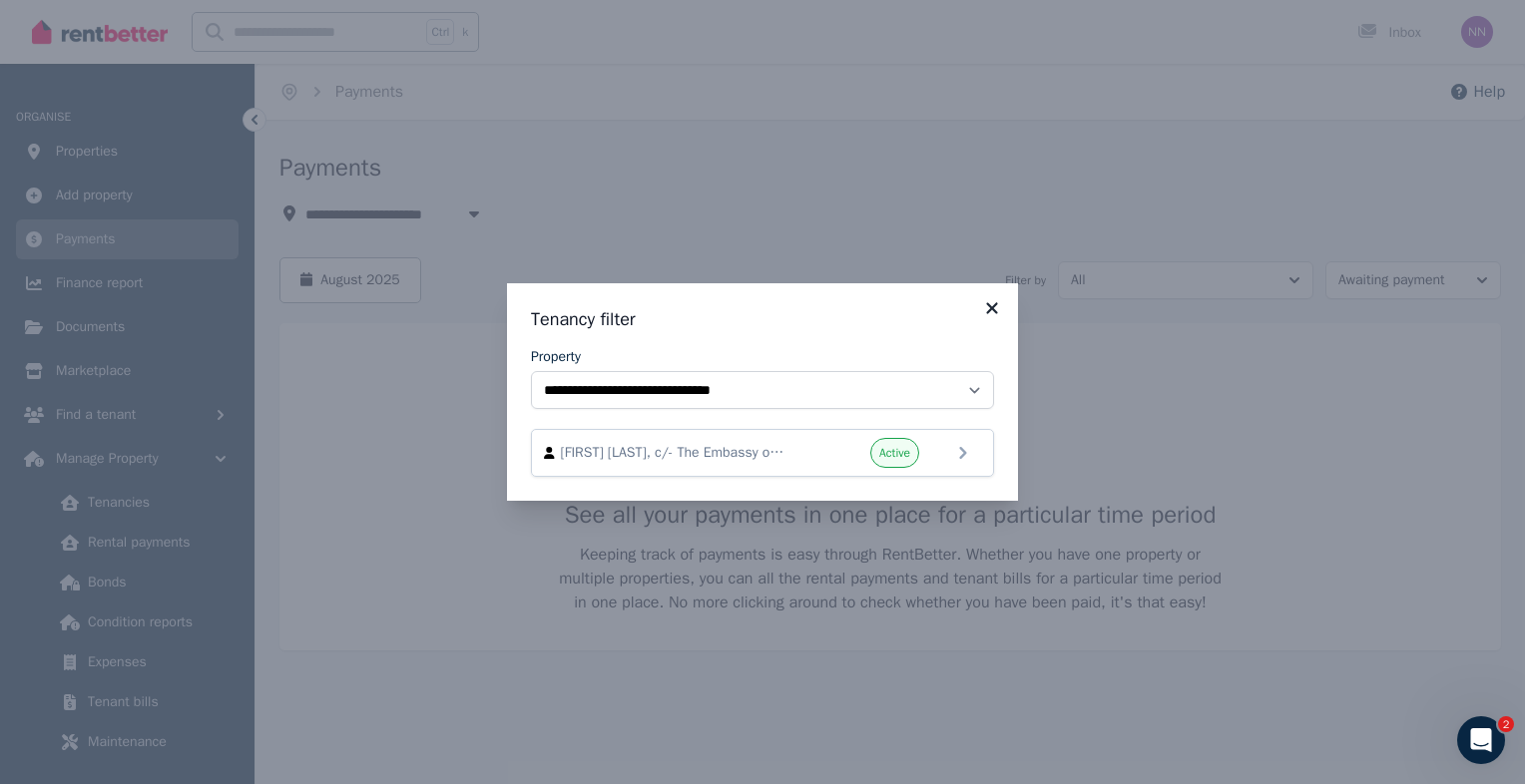 click 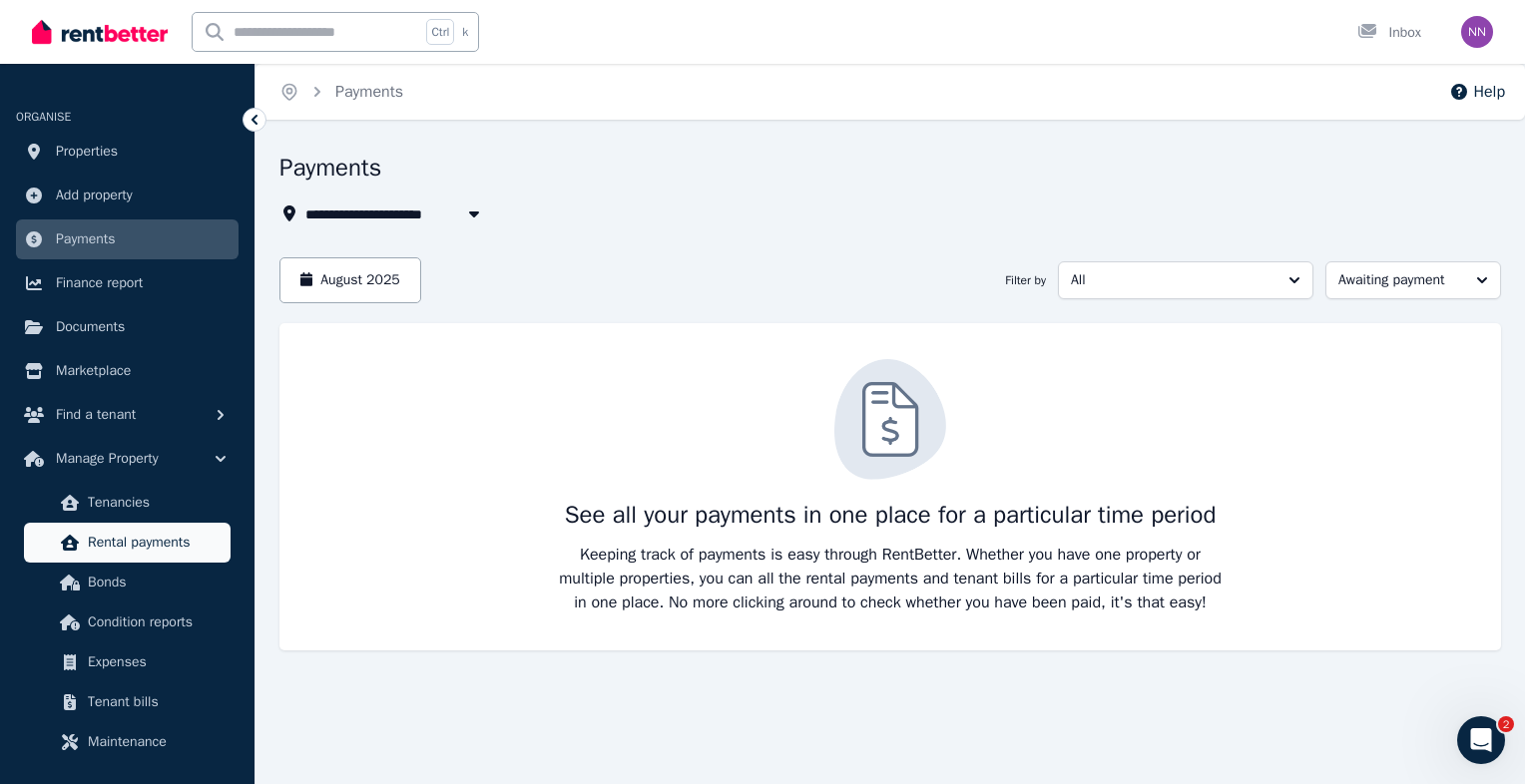 click on "Rental payments" at bounding box center [155, 543] 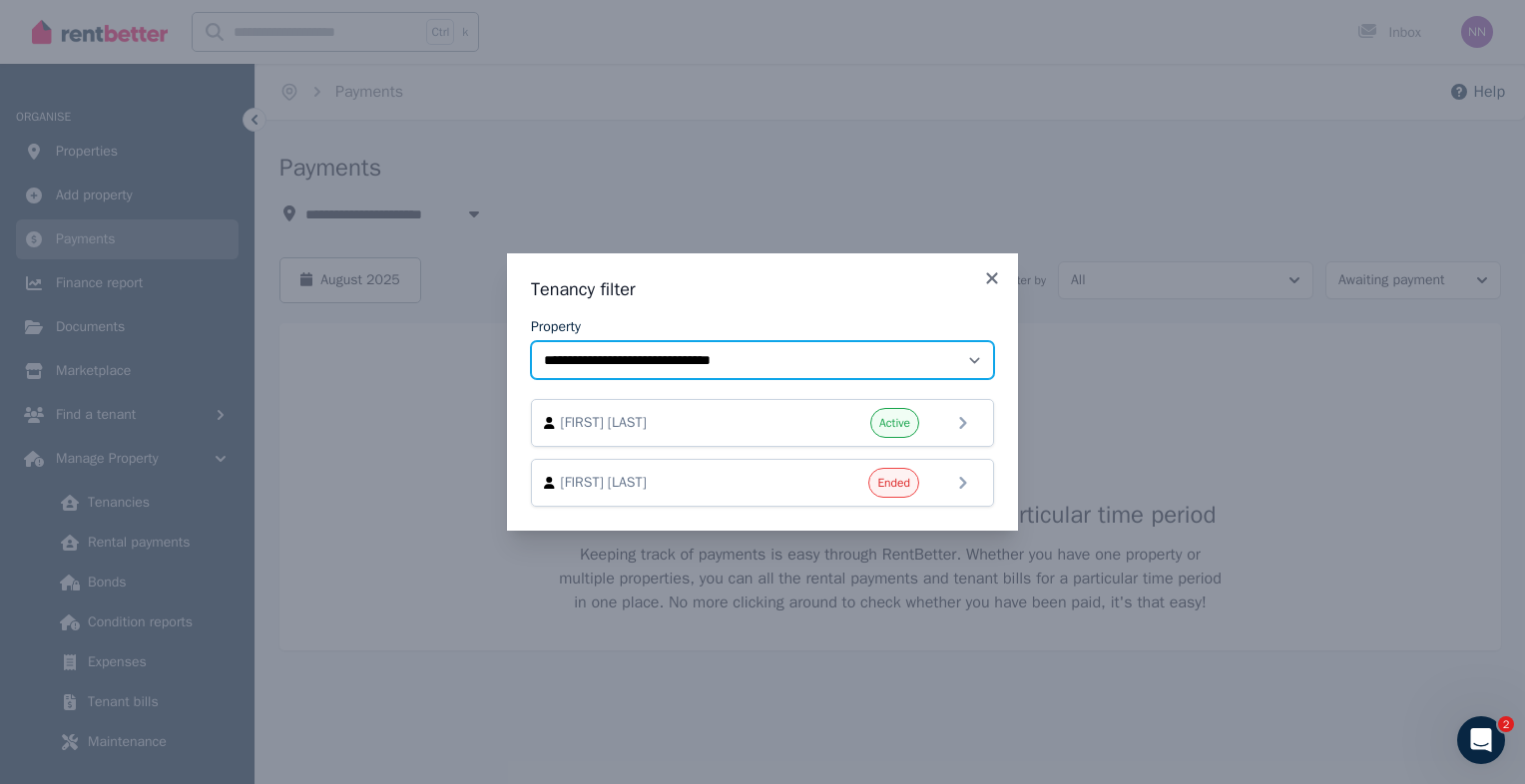 click on "**********" at bounding box center (762, 360) 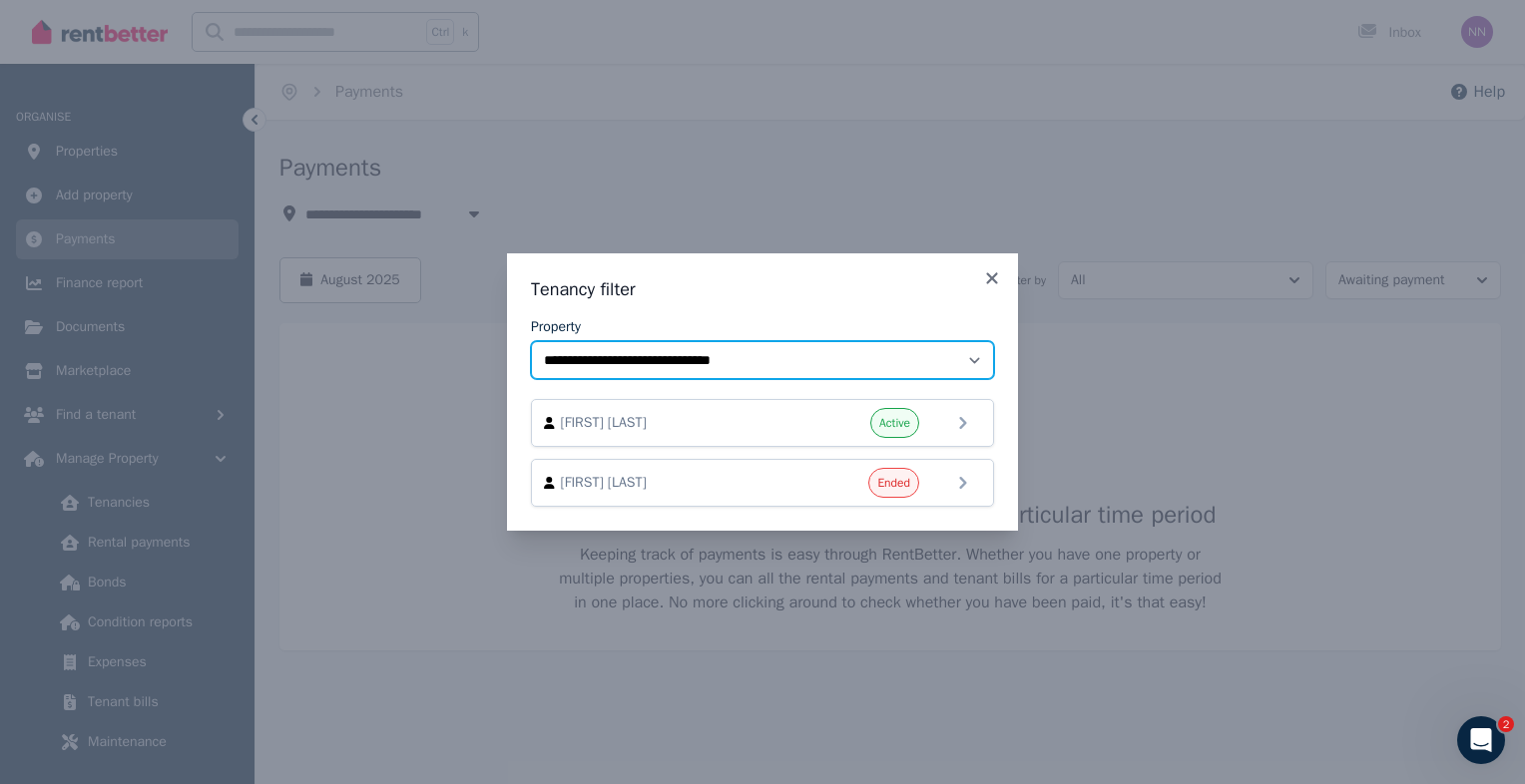 select on "**********" 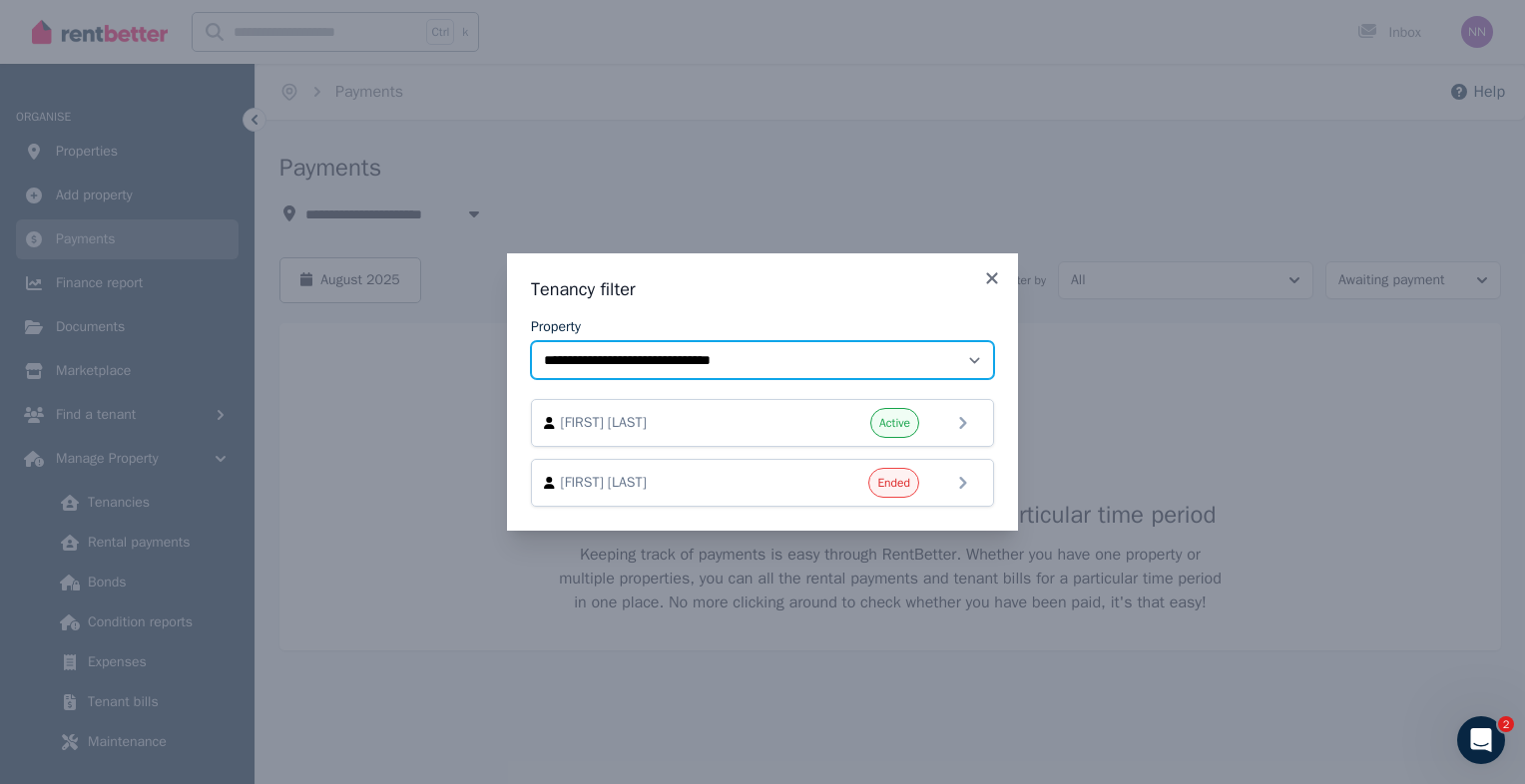click on "**********" at bounding box center (762, 360) 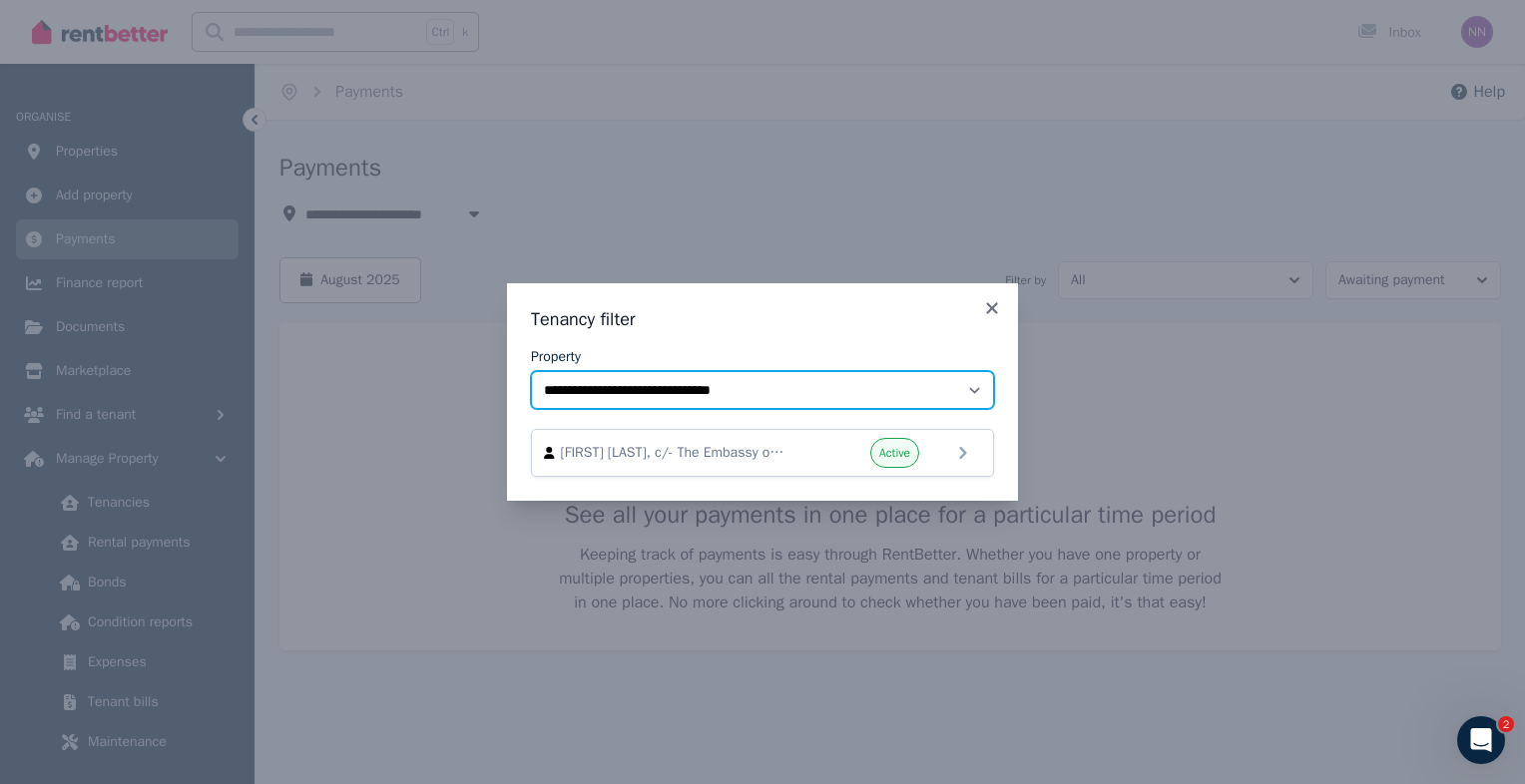 click on "**********" at bounding box center (762, 390) 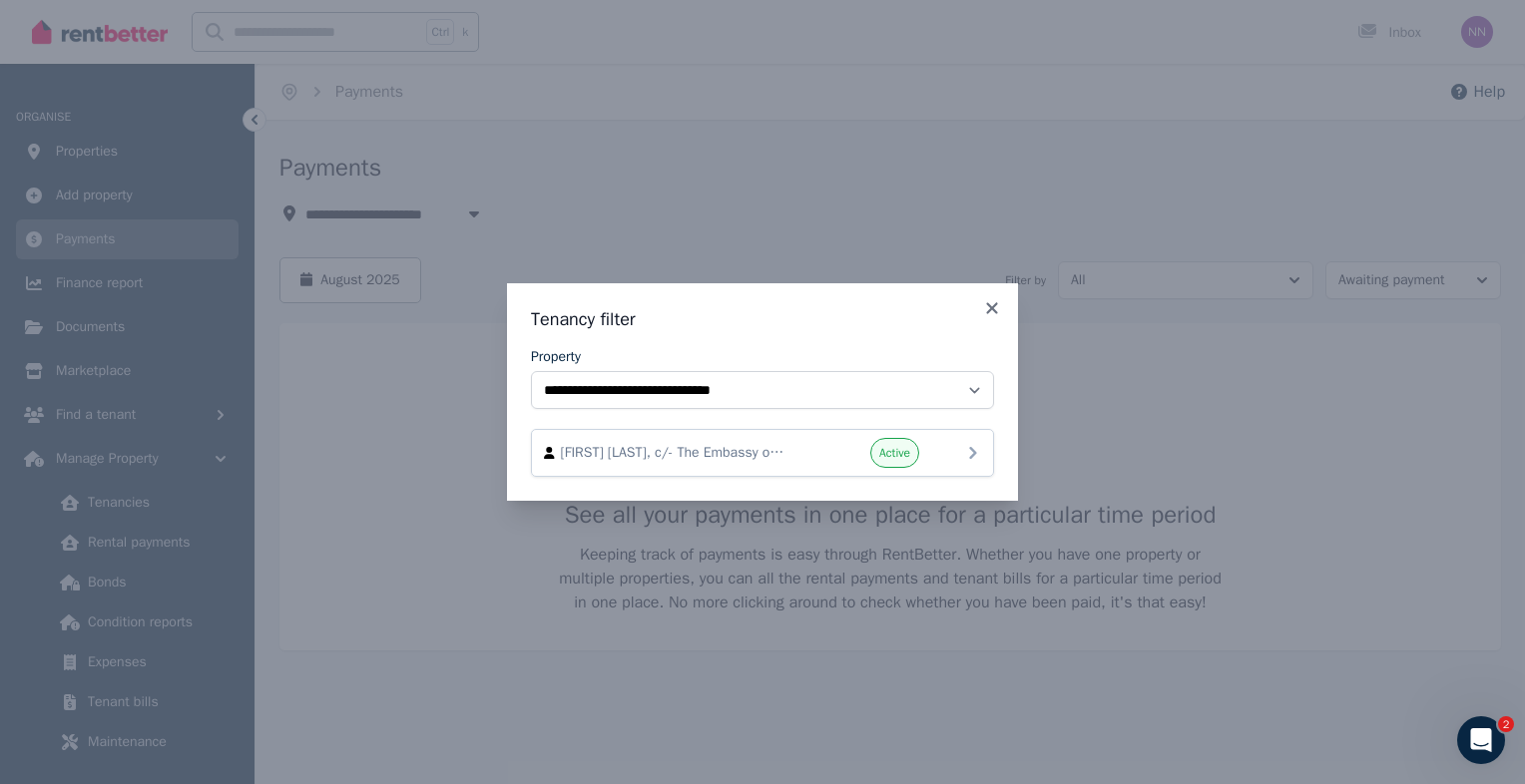 click on "[FIRST] [LAST], c/- The Embassy of the Republic of Iraq" at bounding box center [675, 453] 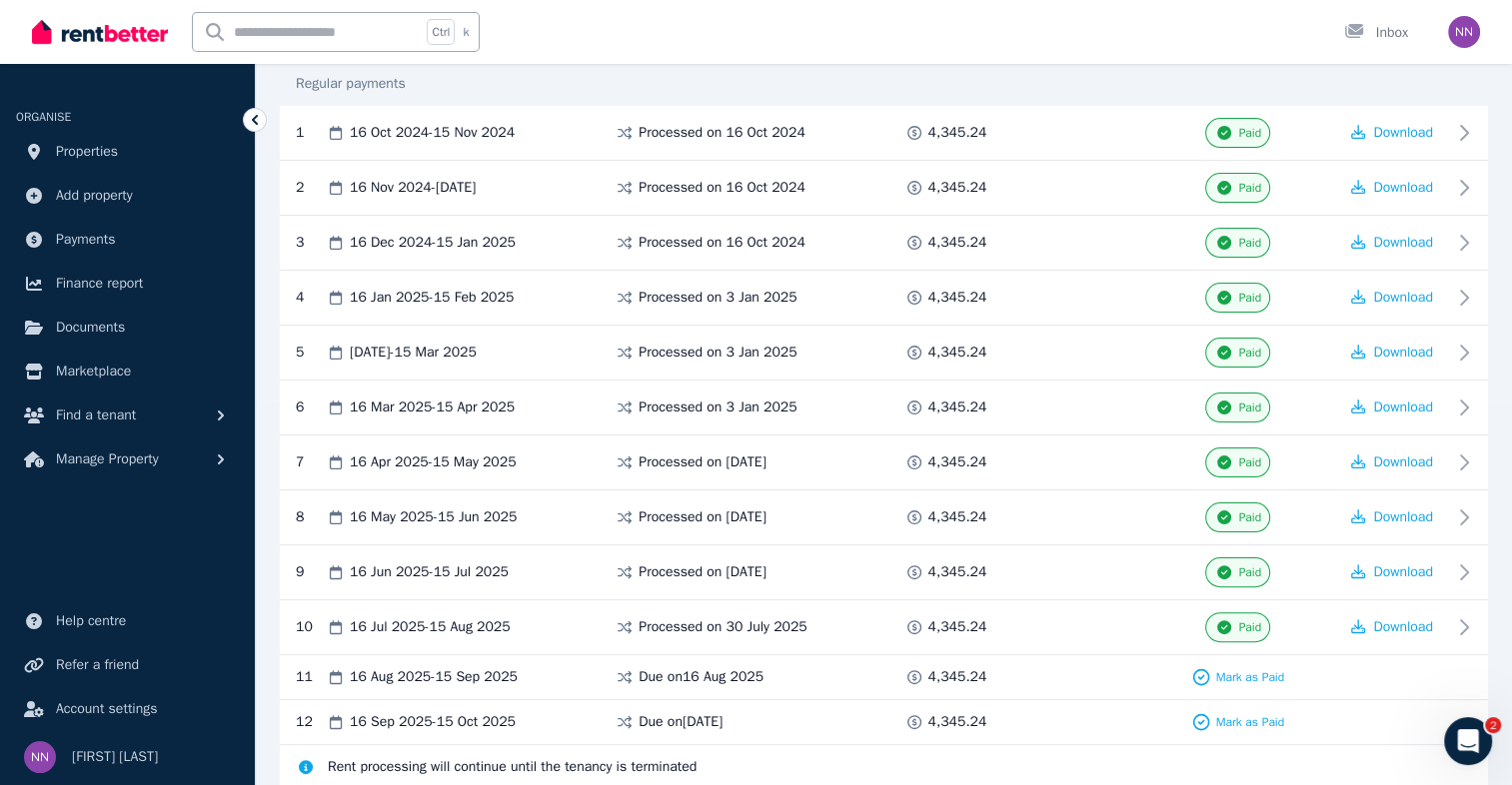 scroll, scrollTop: 455, scrollLeft: 0, axis: vertical 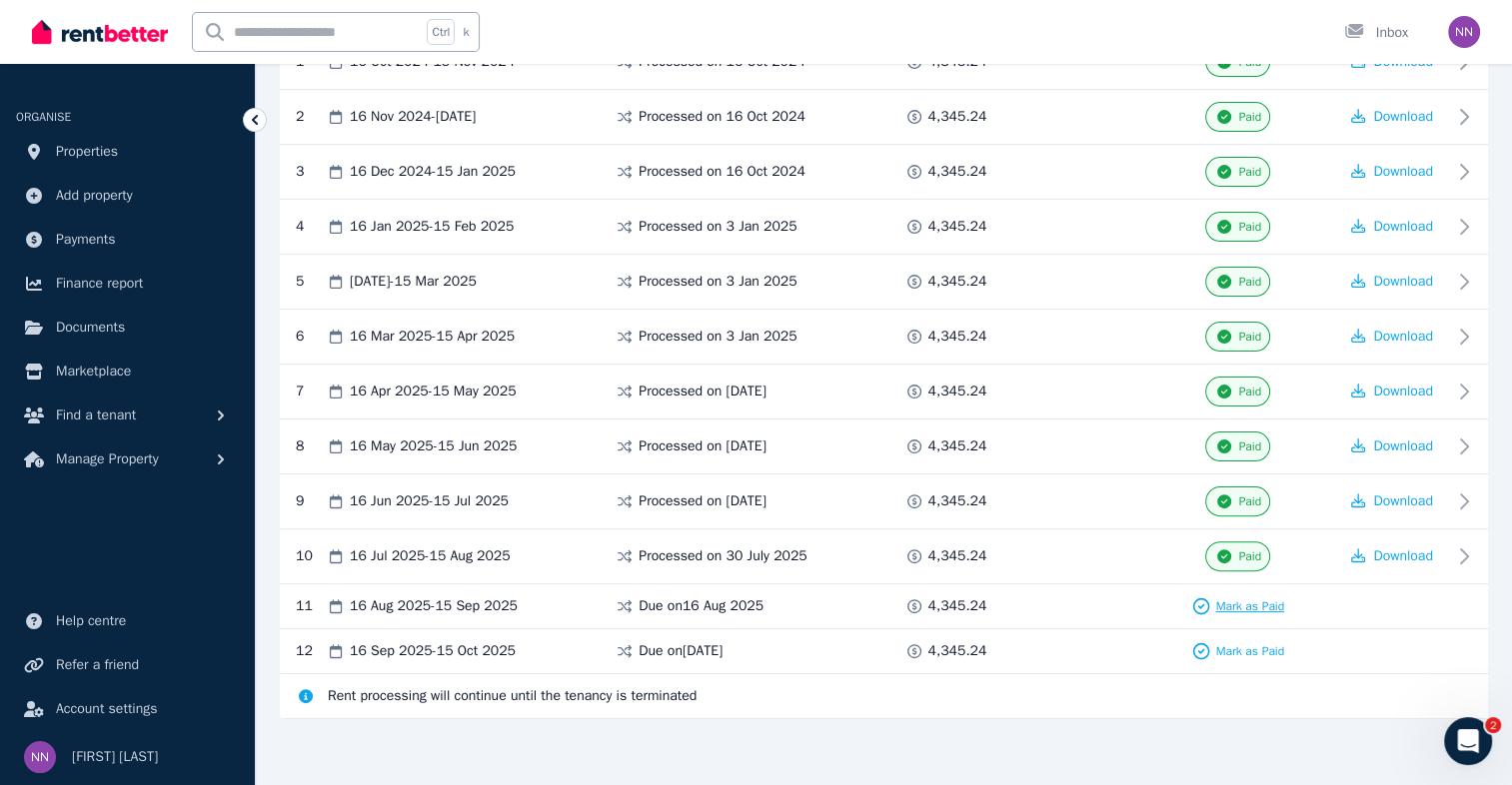 click on "Mark as Paid" at bounding box center (1249, 606) 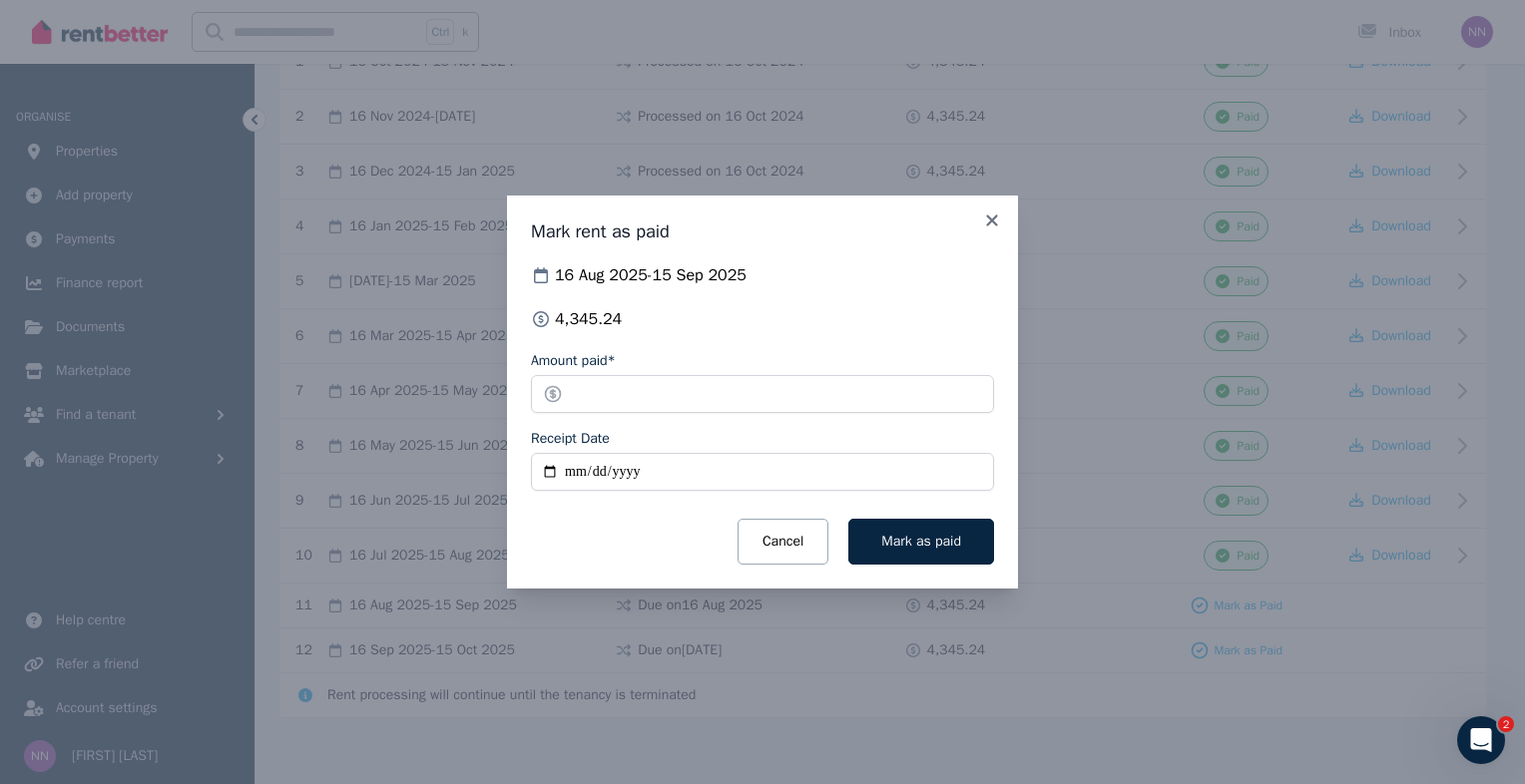 click on "Receipt Date" at bounding box center [762, 472] 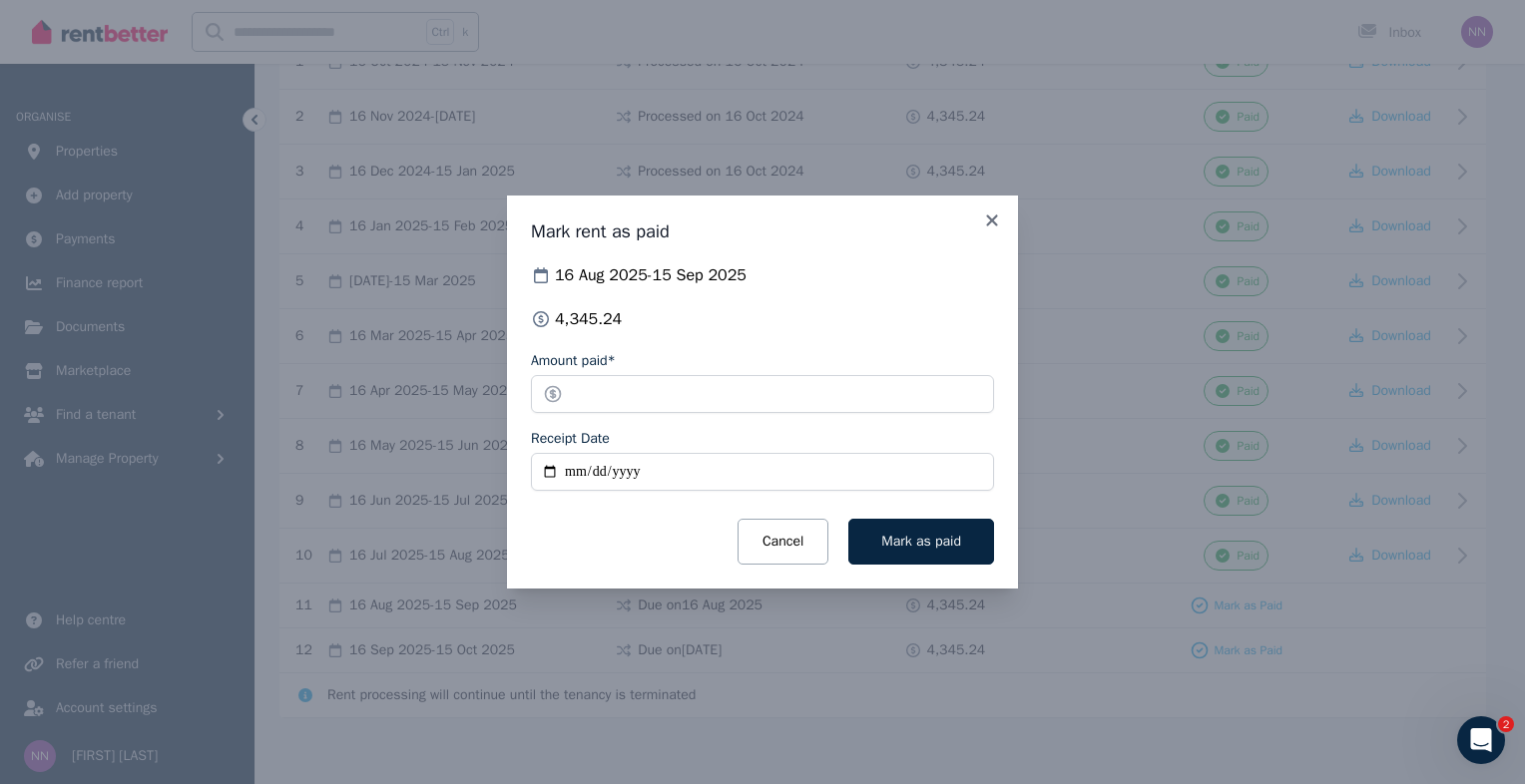 type on "**********" 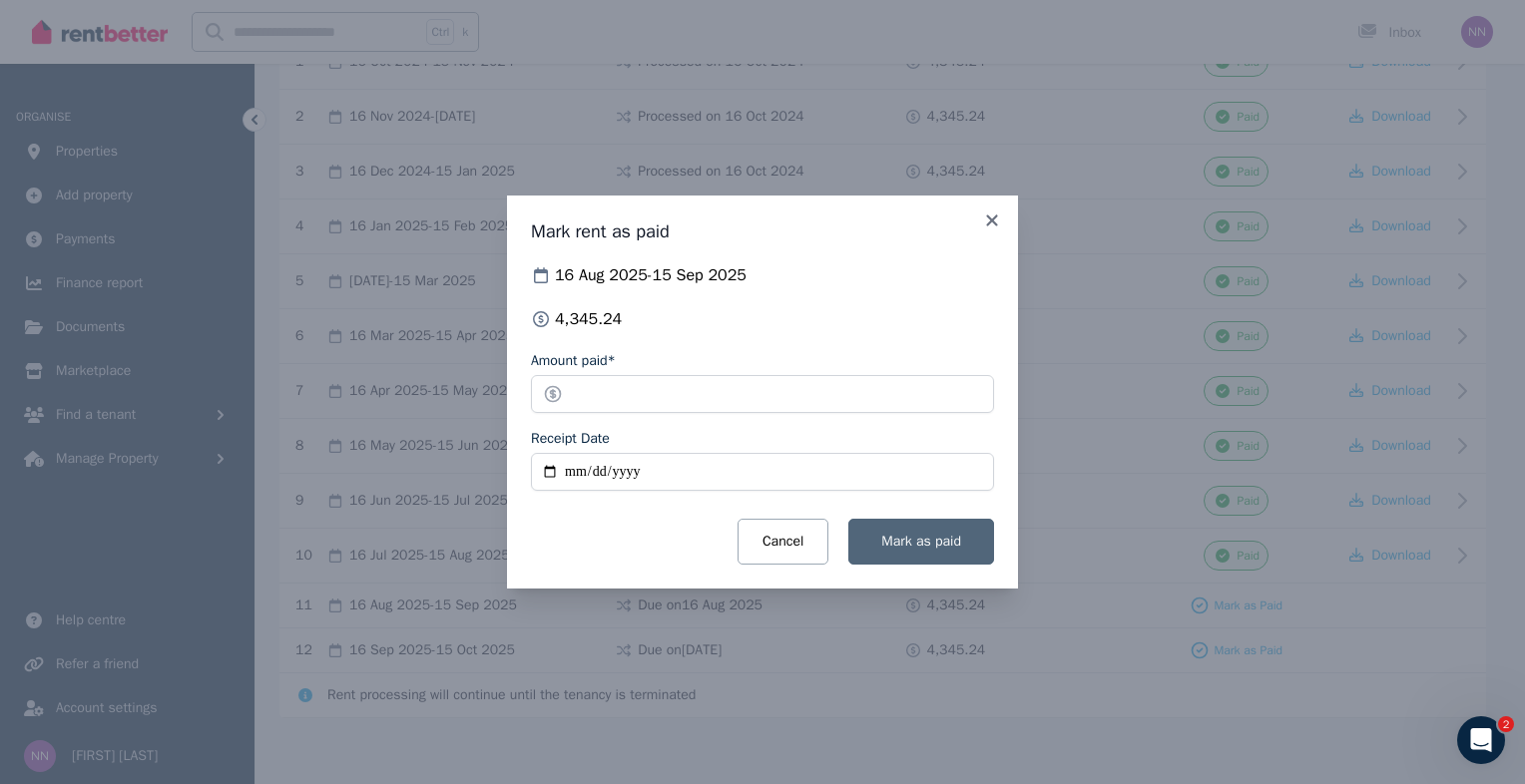 click on "Mark as paid" at bounding box center (921, 541) 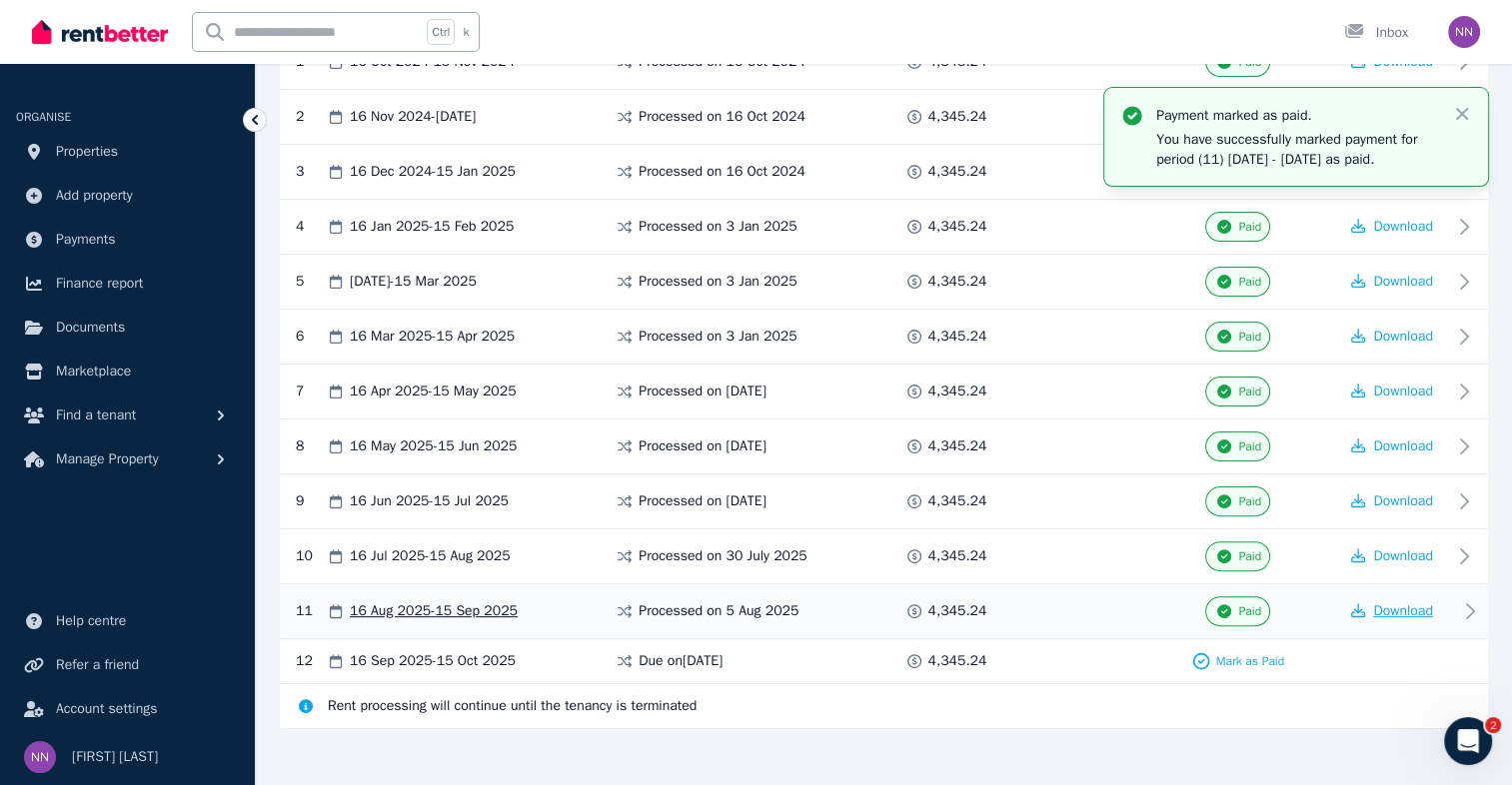 click on "Download" at bounding box center [1403, 610] 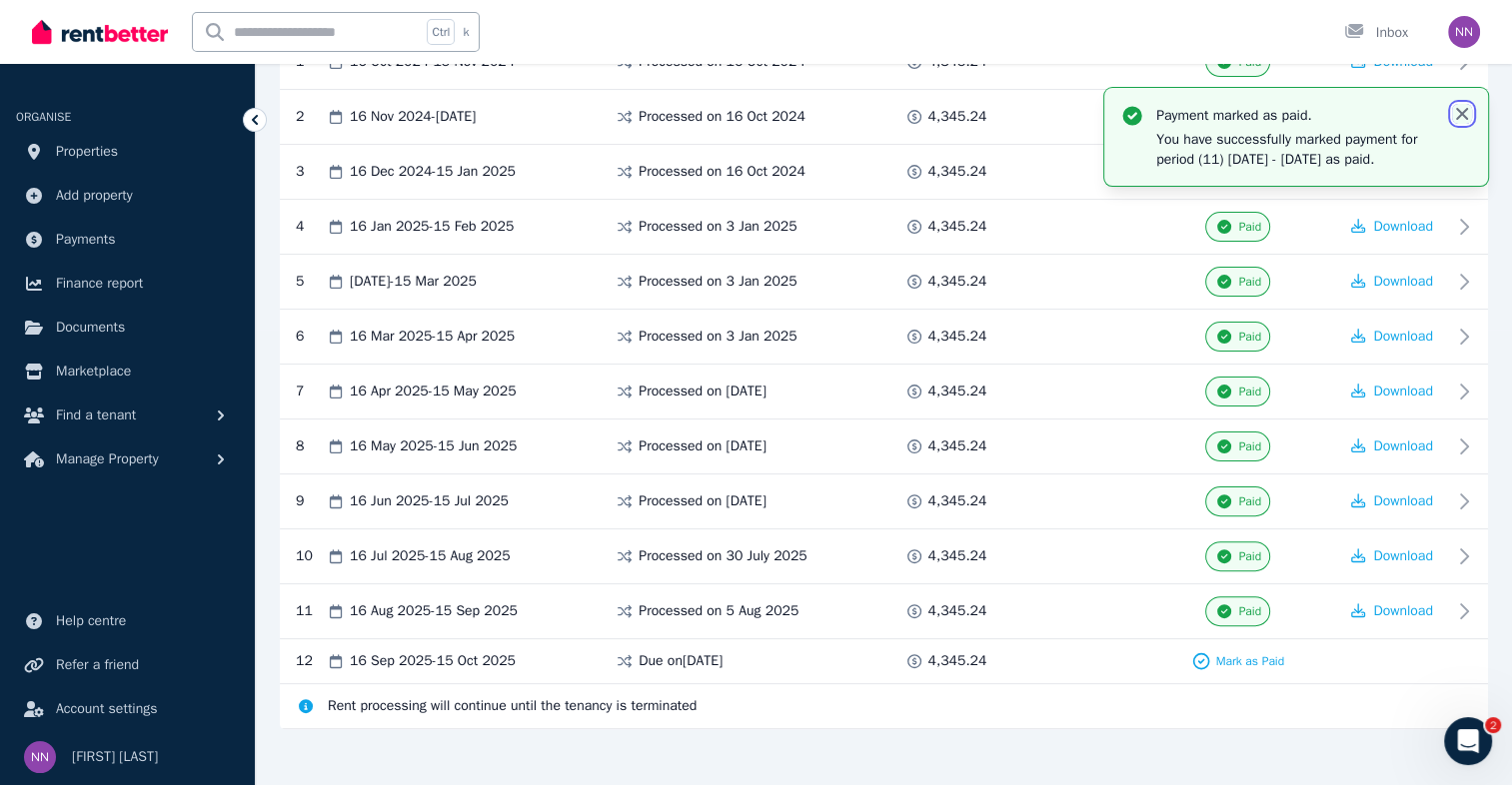 click 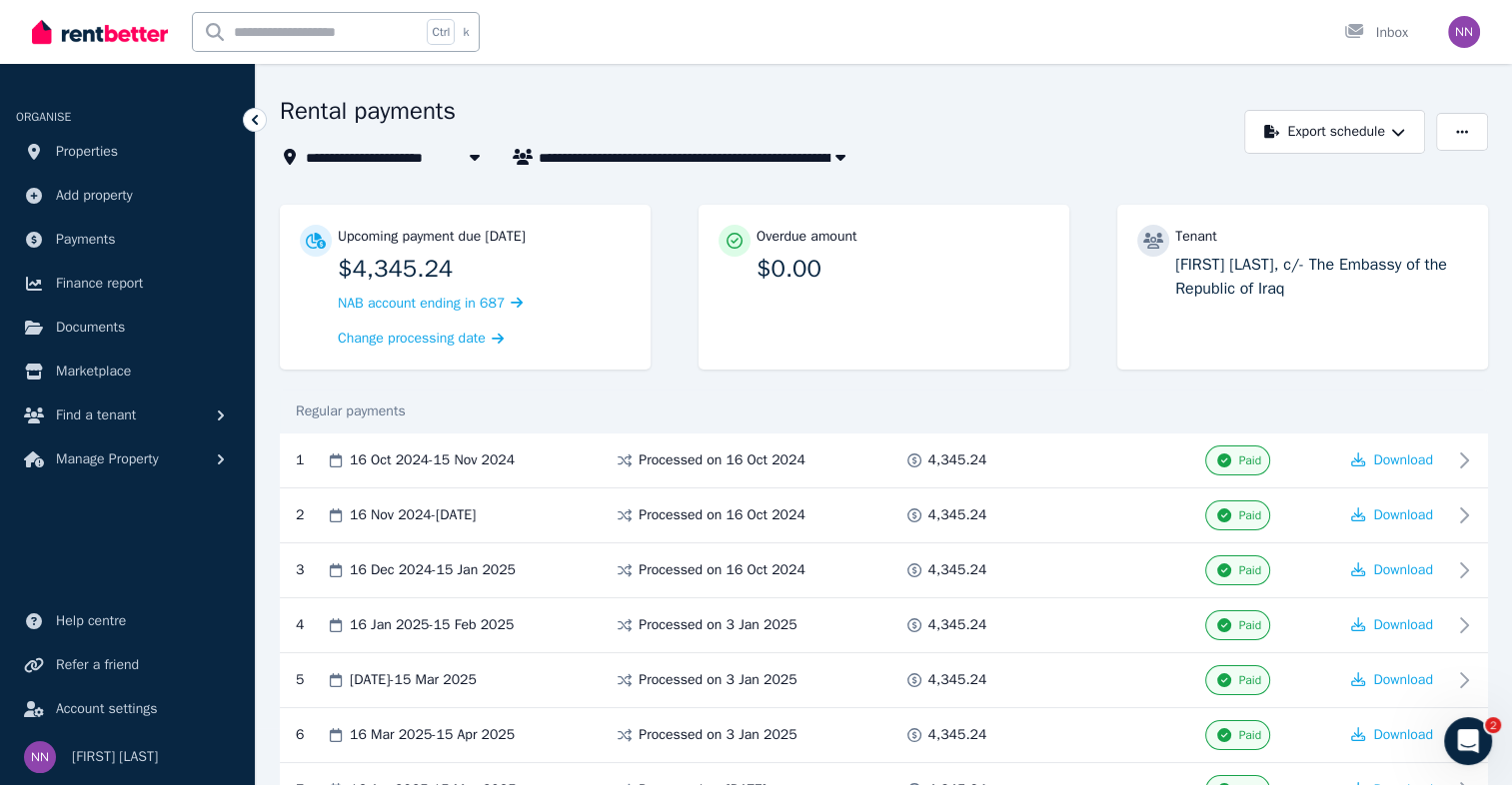 scroll, scrollTop: 0, scrollLeft: 0, axis: both 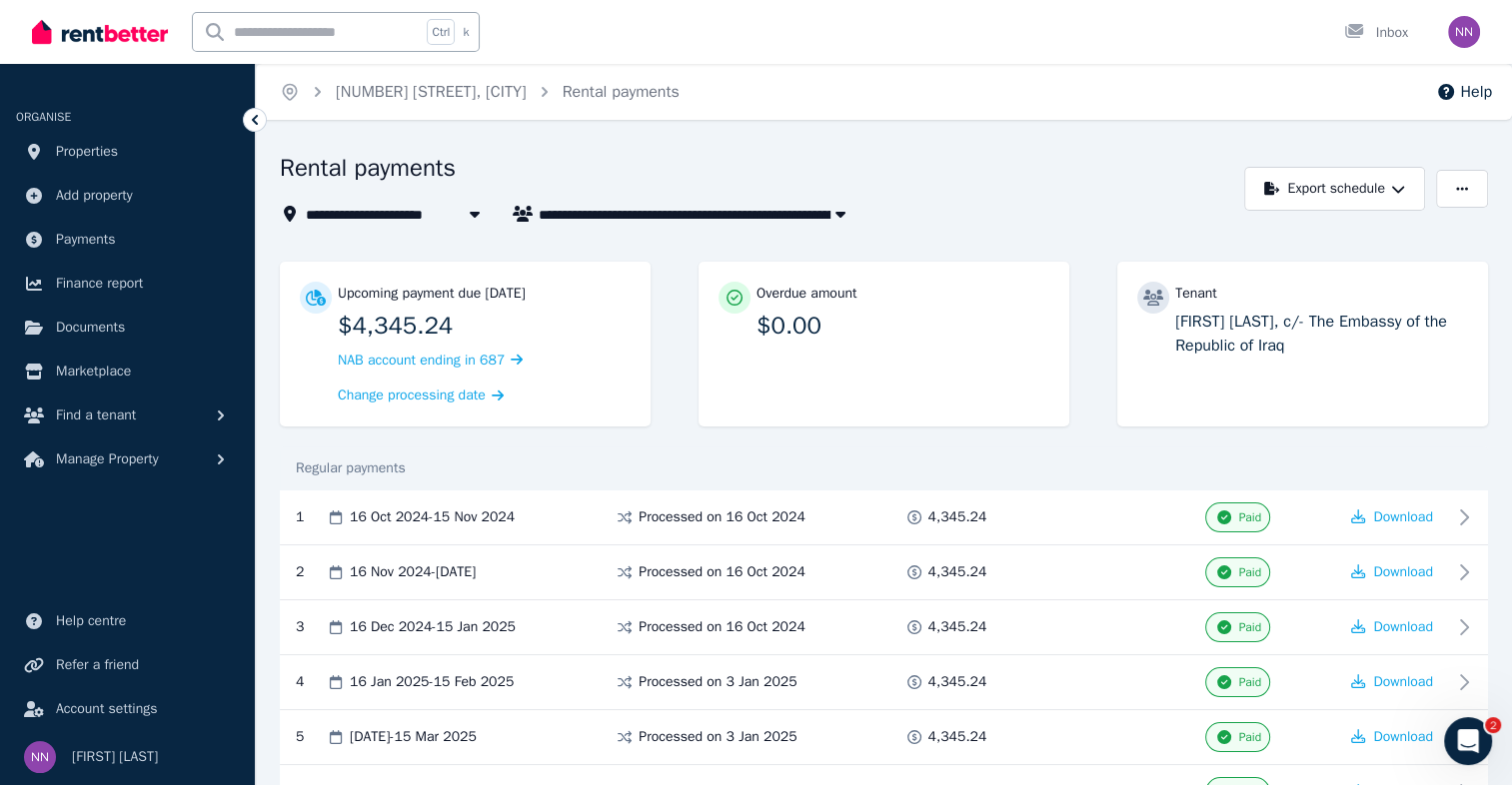 click 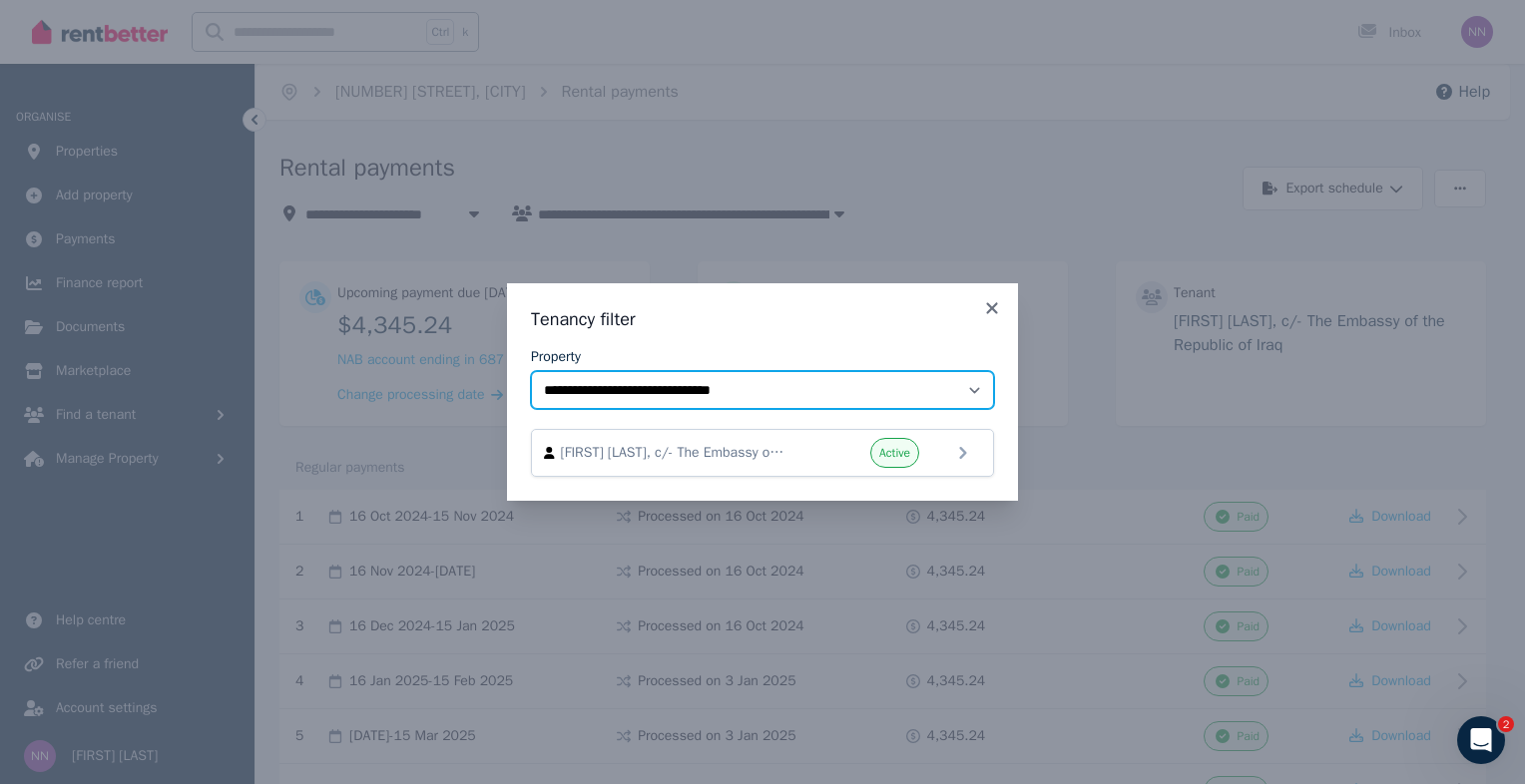 click on "**********" at bounding box center [762, 390] 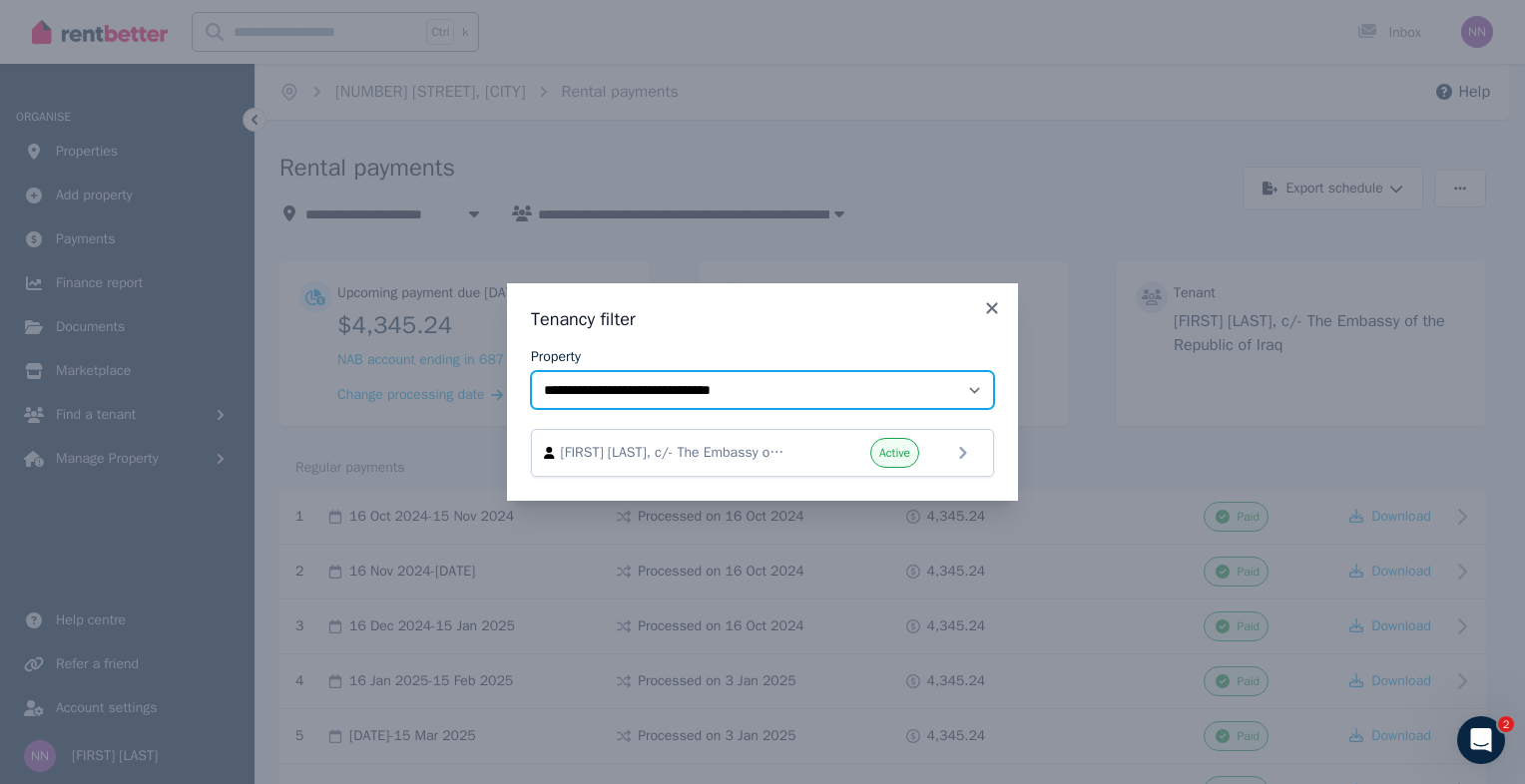 select on "**********" 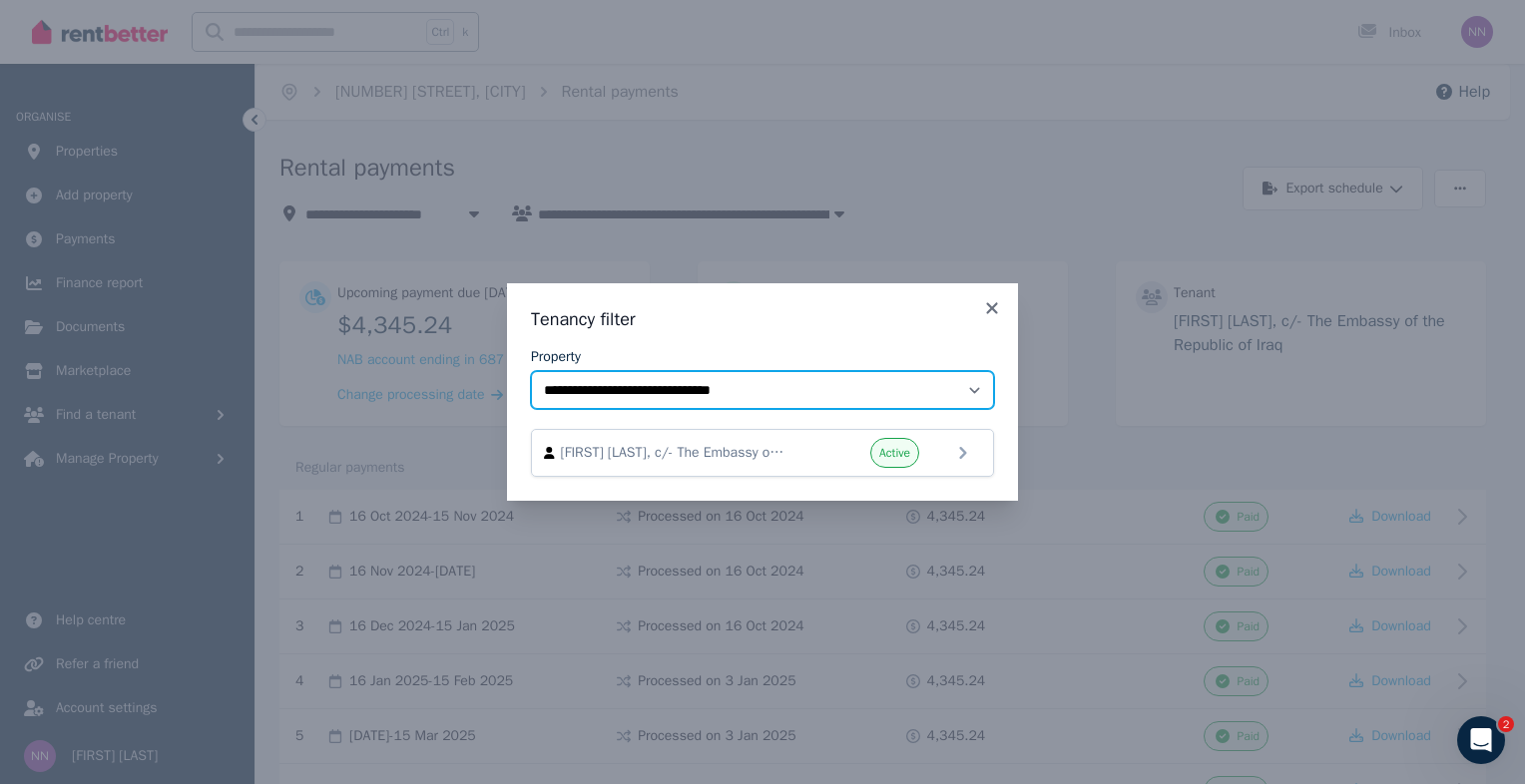 click on "**********" at bounding box center [762, 390] 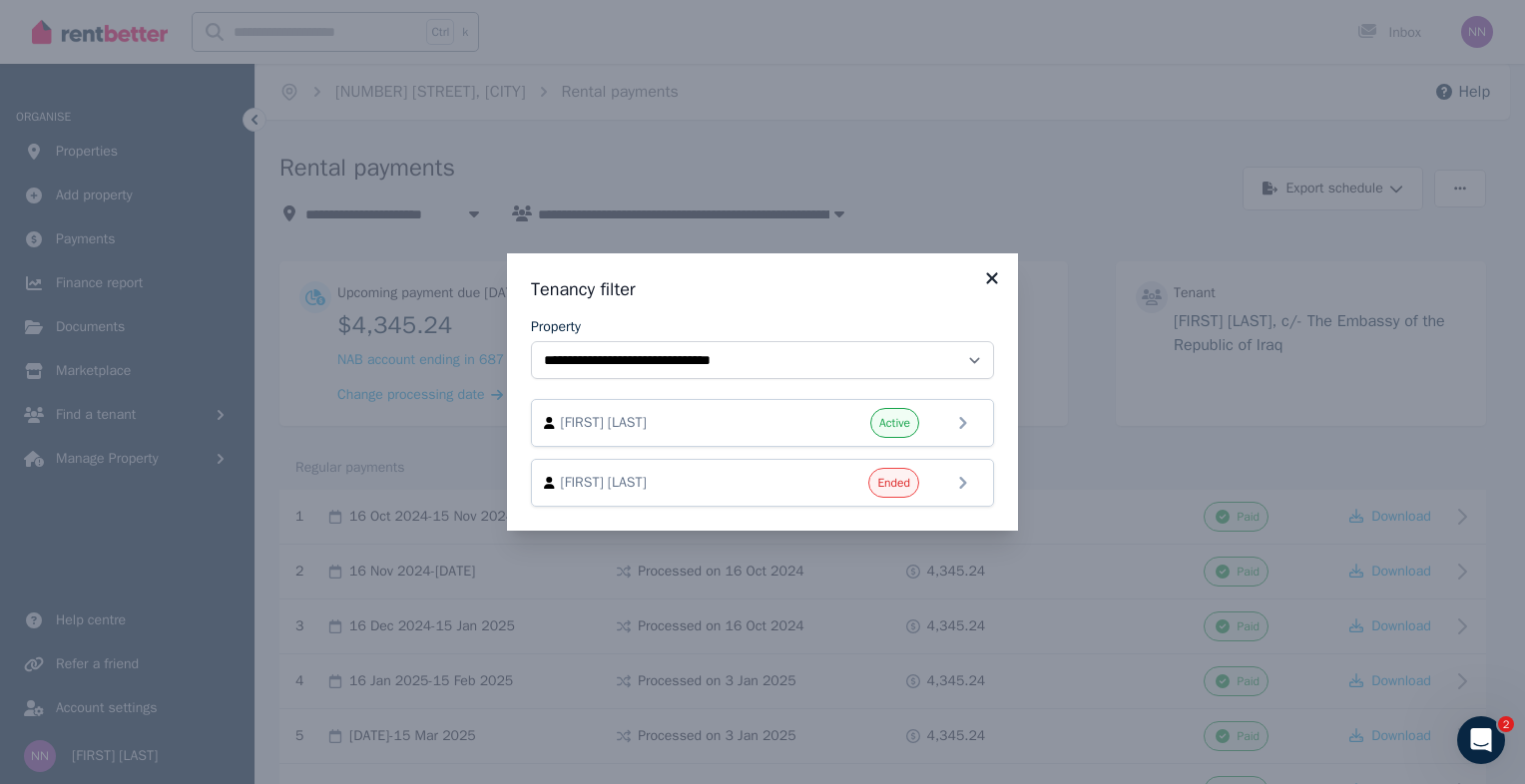 click 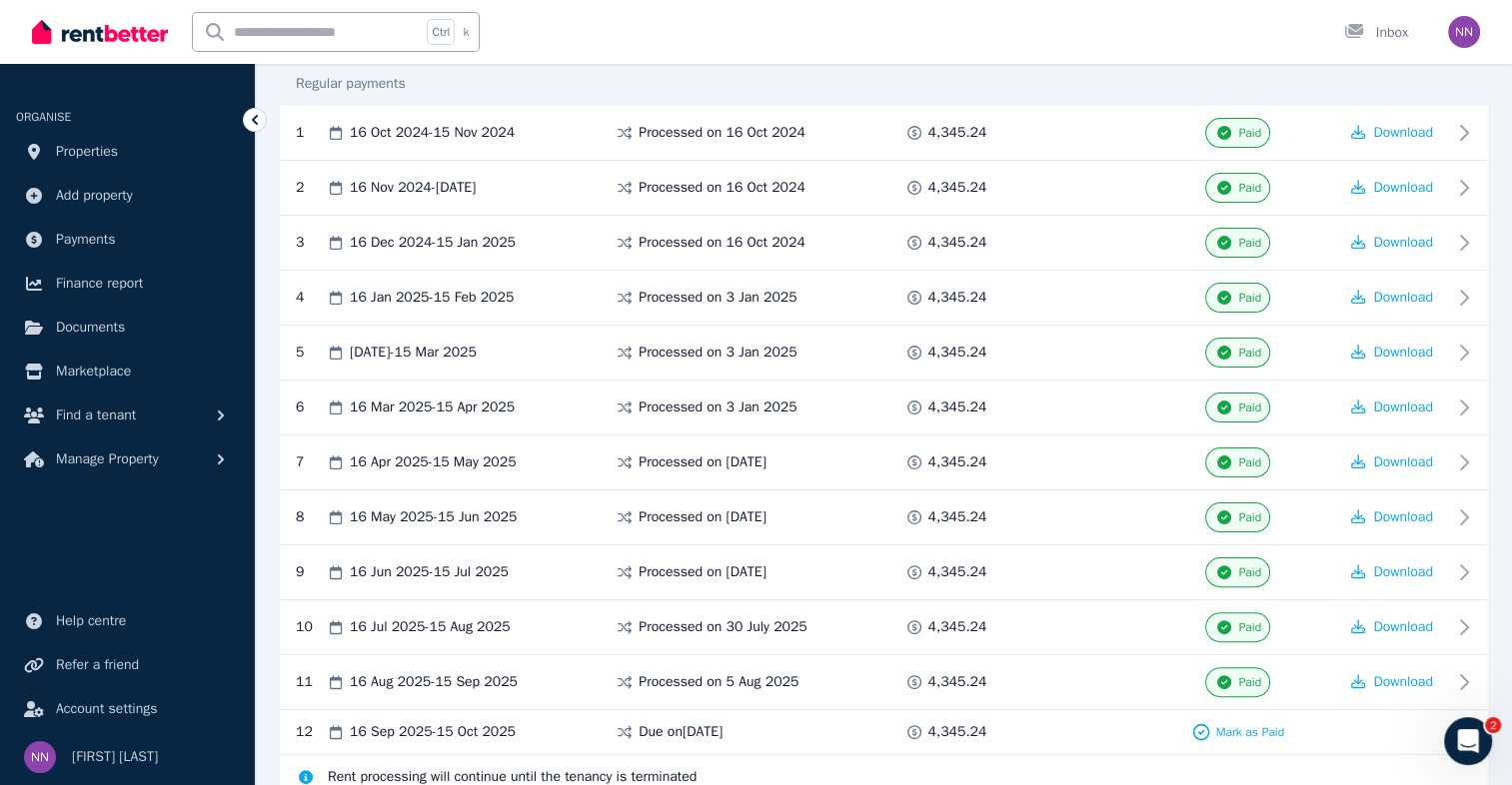 scroll, scrollTop: 465, scrollLeft: 0, axis: vertical 